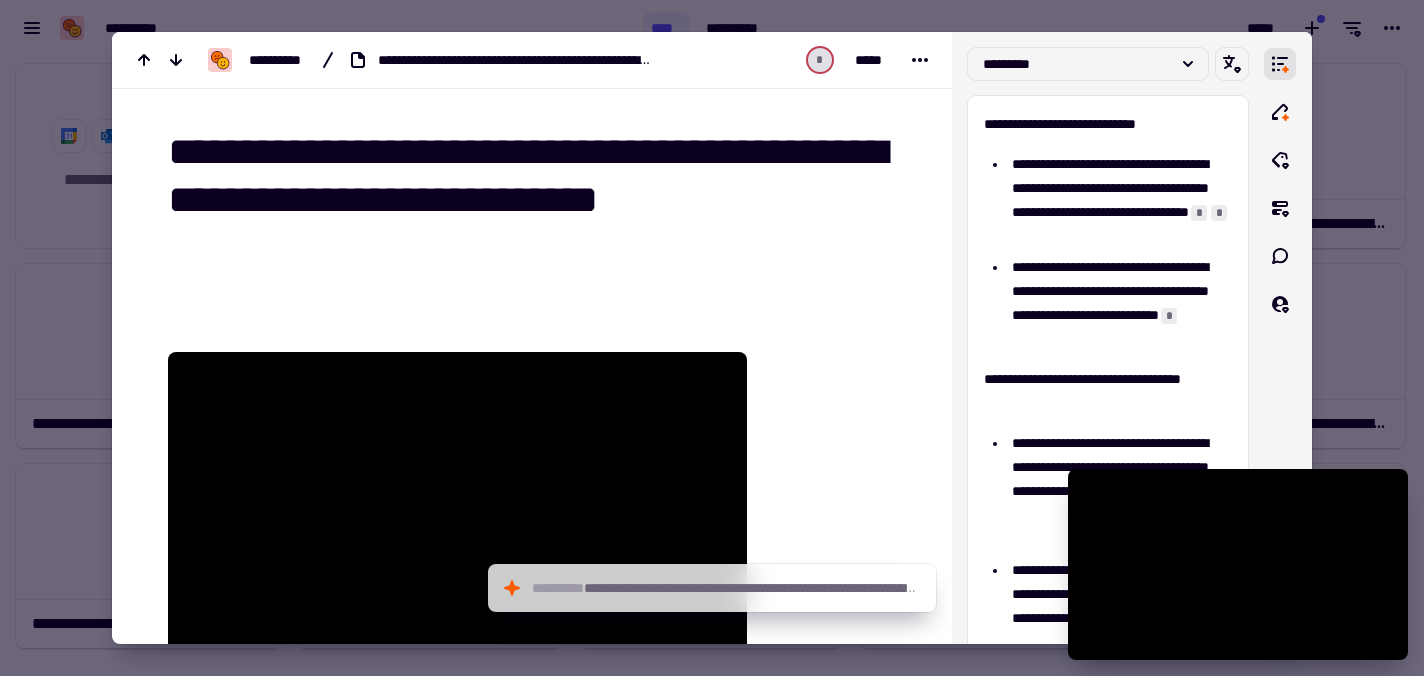 scroll, scrollTop: 0, scrollLeft: 0, axis: both 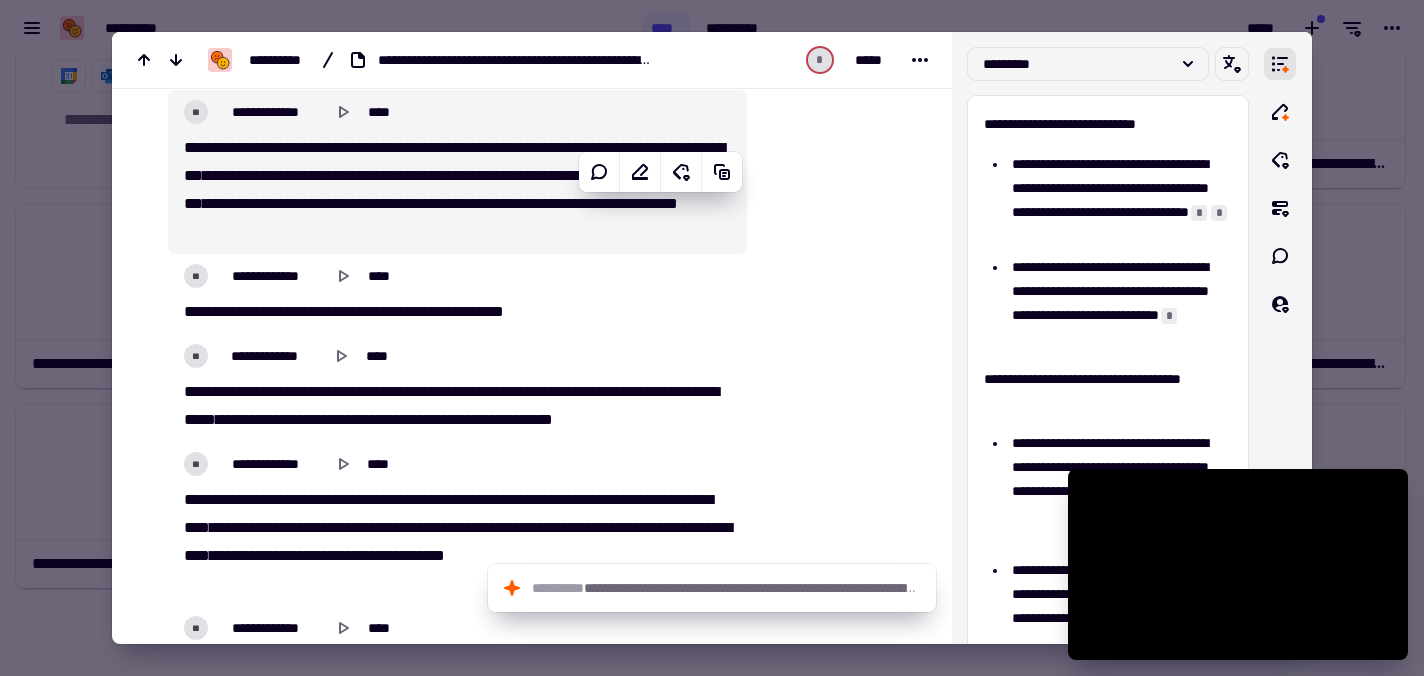 click at bounding box center [712, 338] 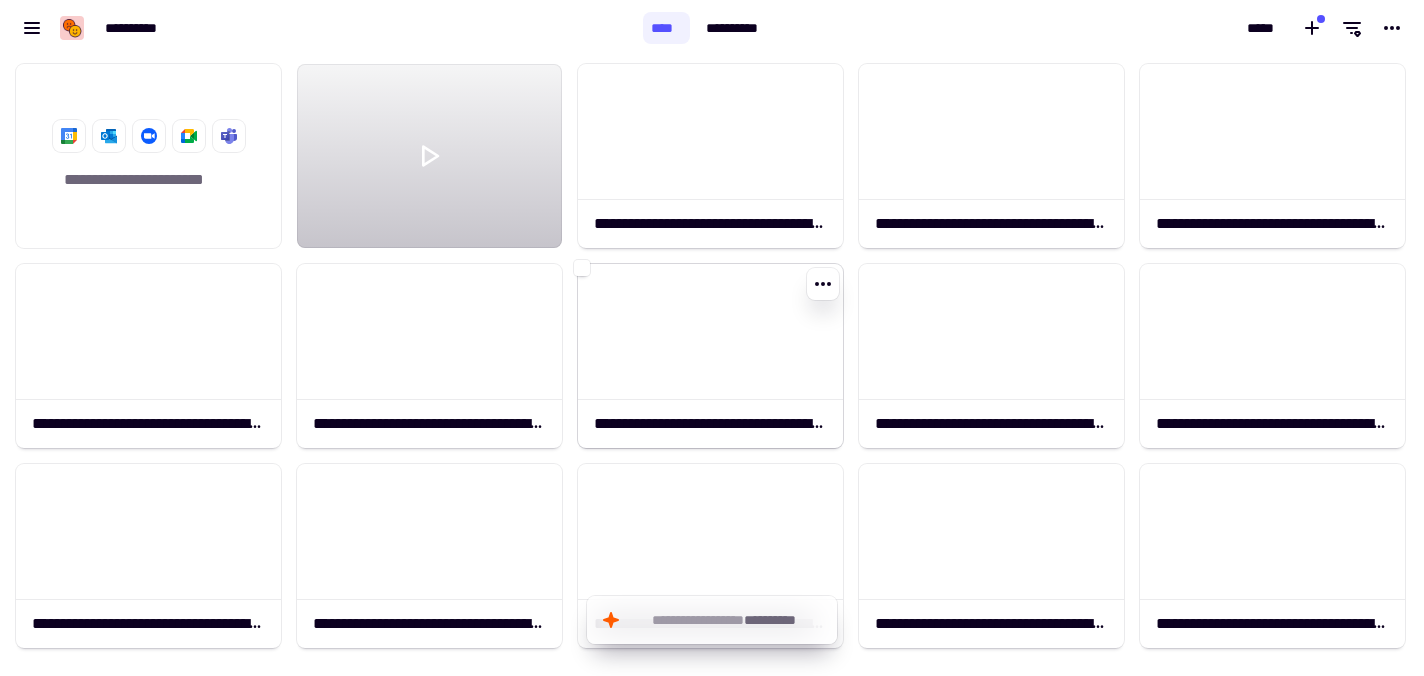 scroll, scrollTop: 2, scrollLeft: 0, axis: vertical 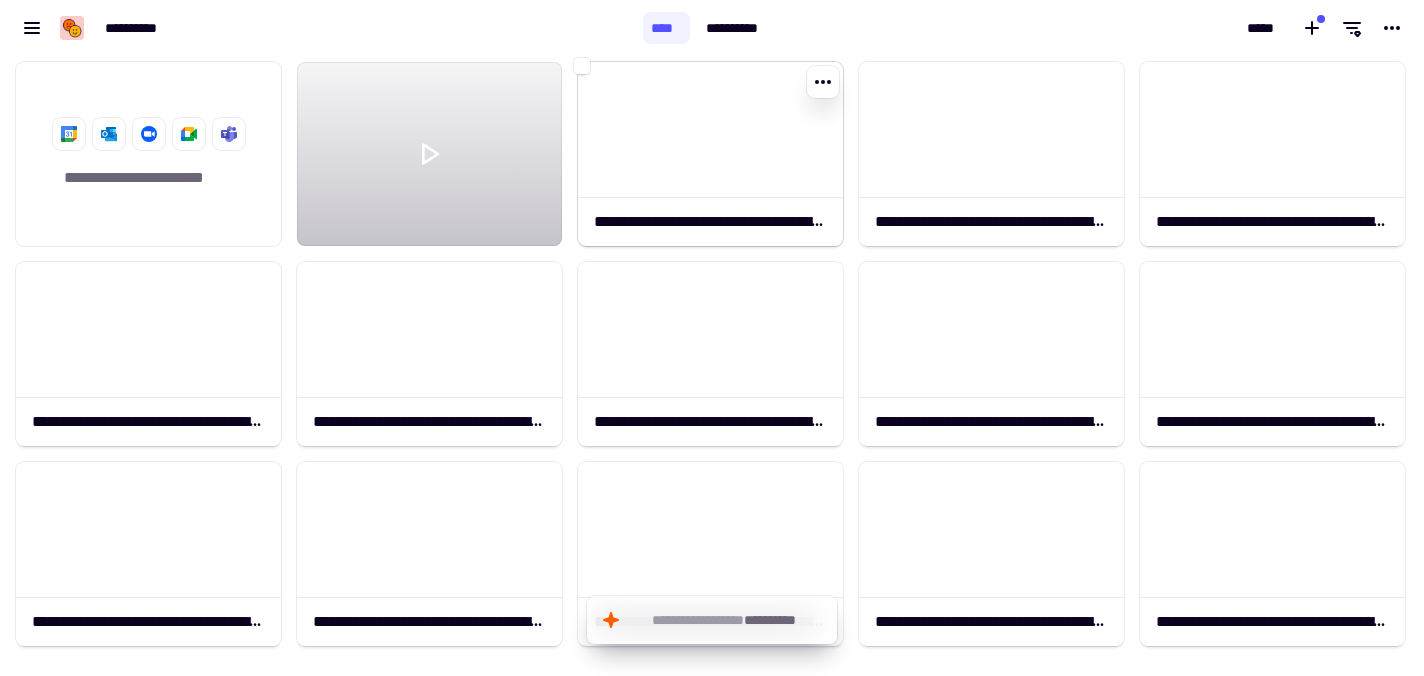 click 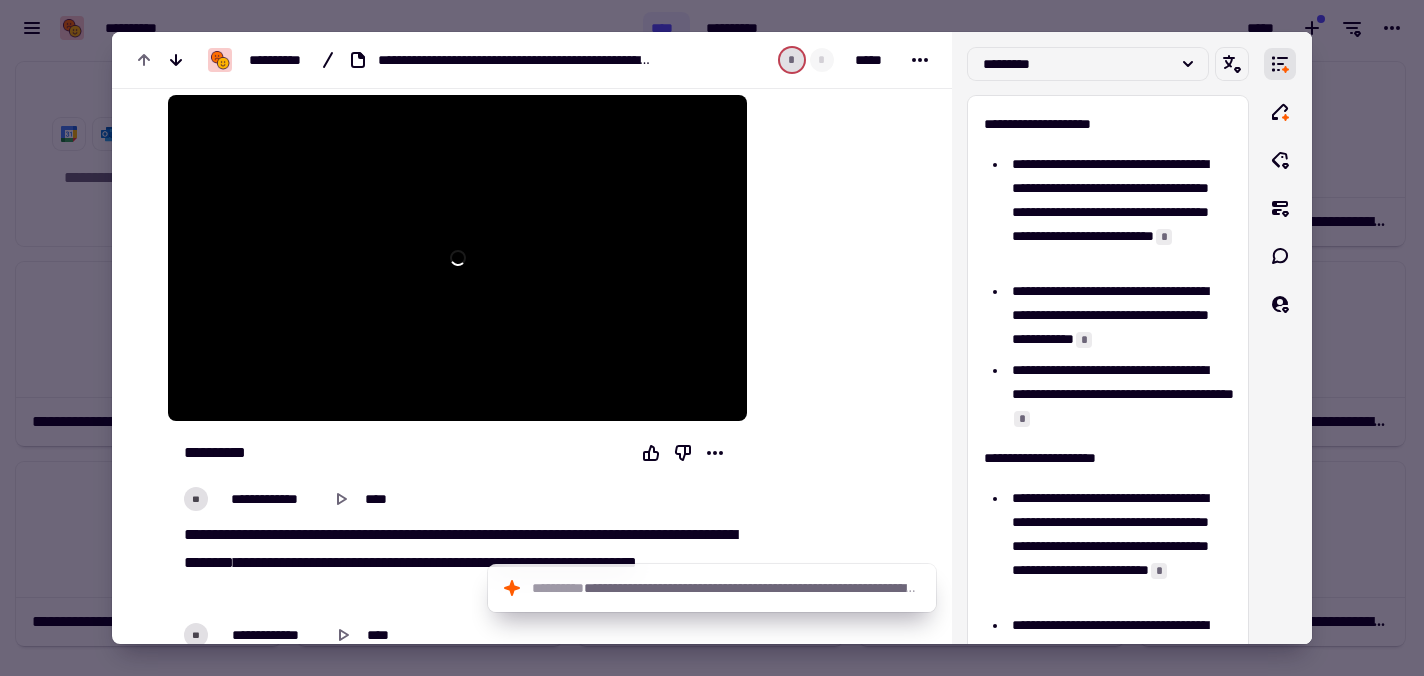 scroll, scrollTop: 220, scrollLeft: 0, axis: vertical 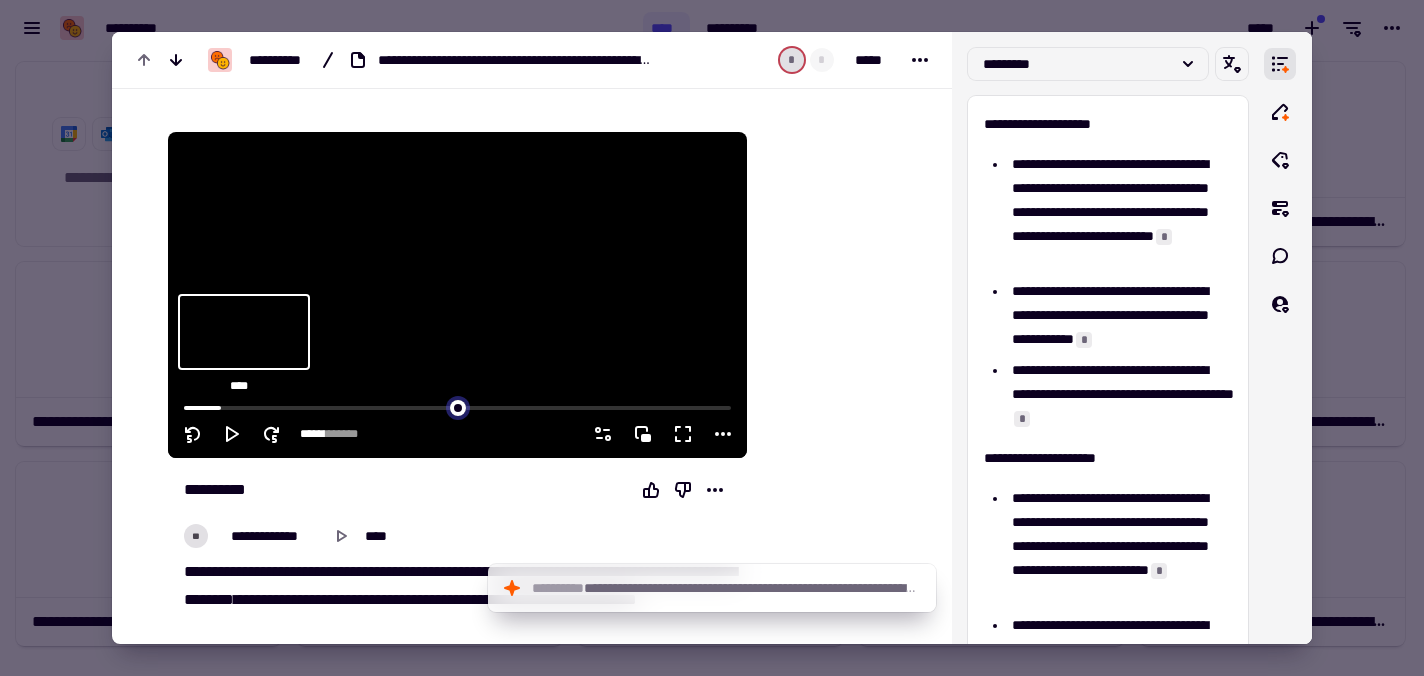 click at bounding box center [457, 406] 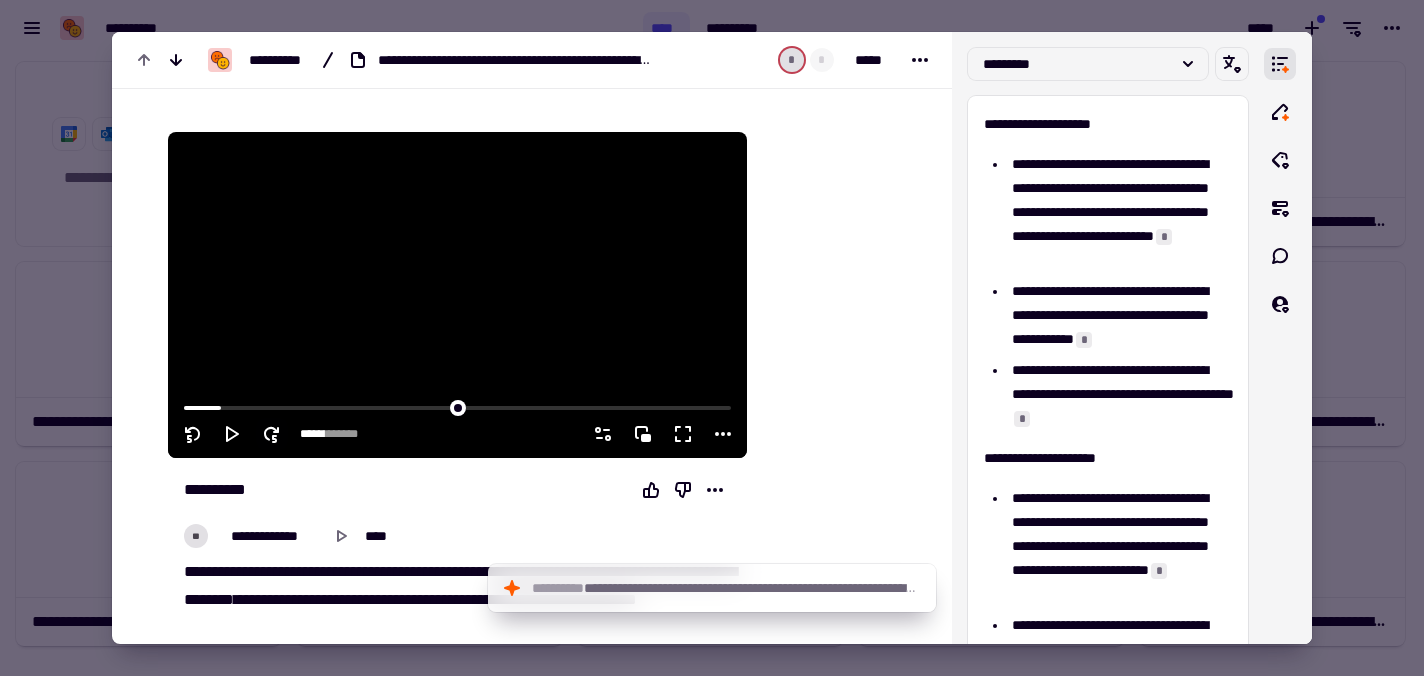 click 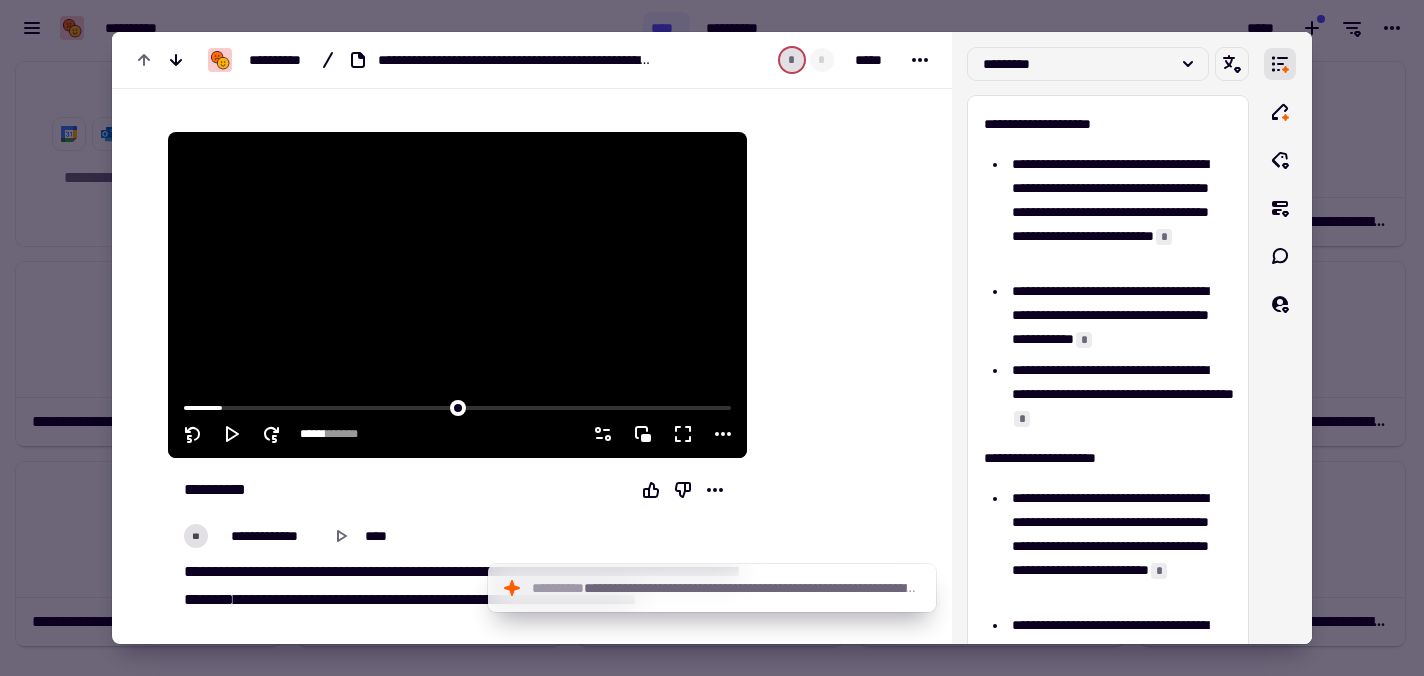 click 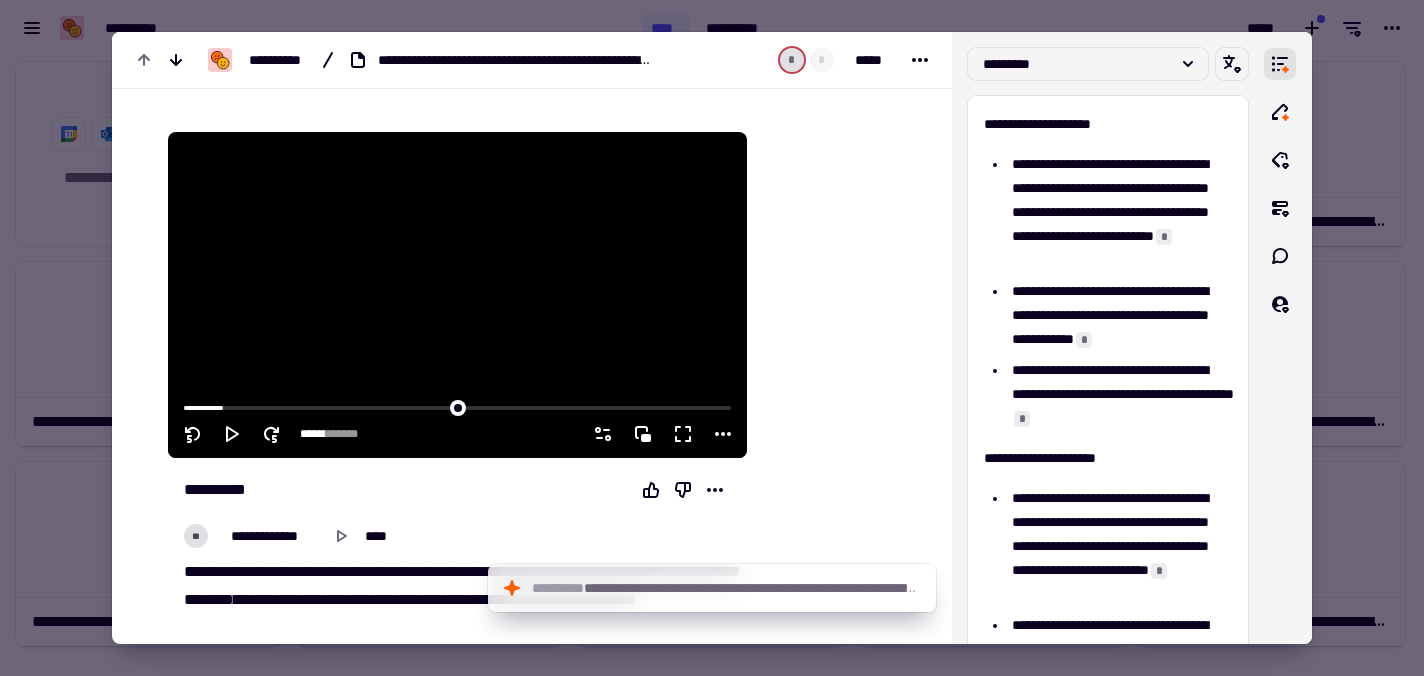 click 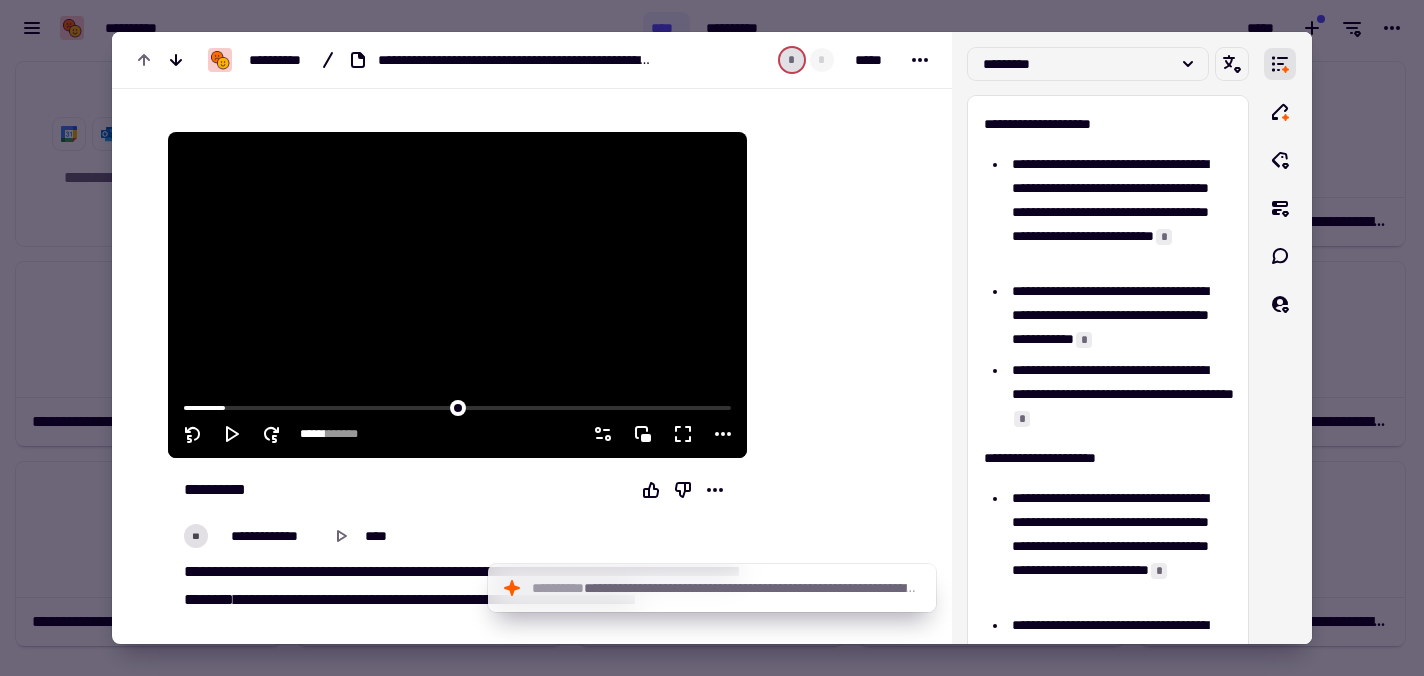 click 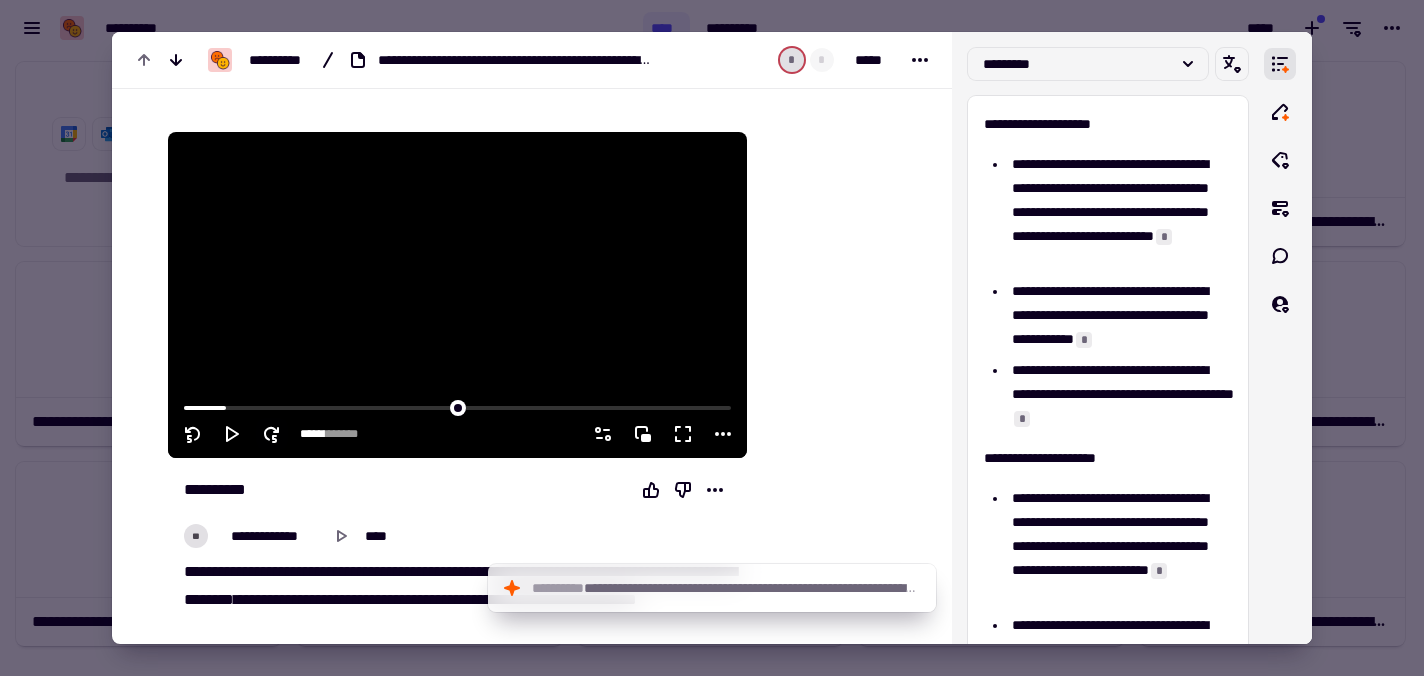 click 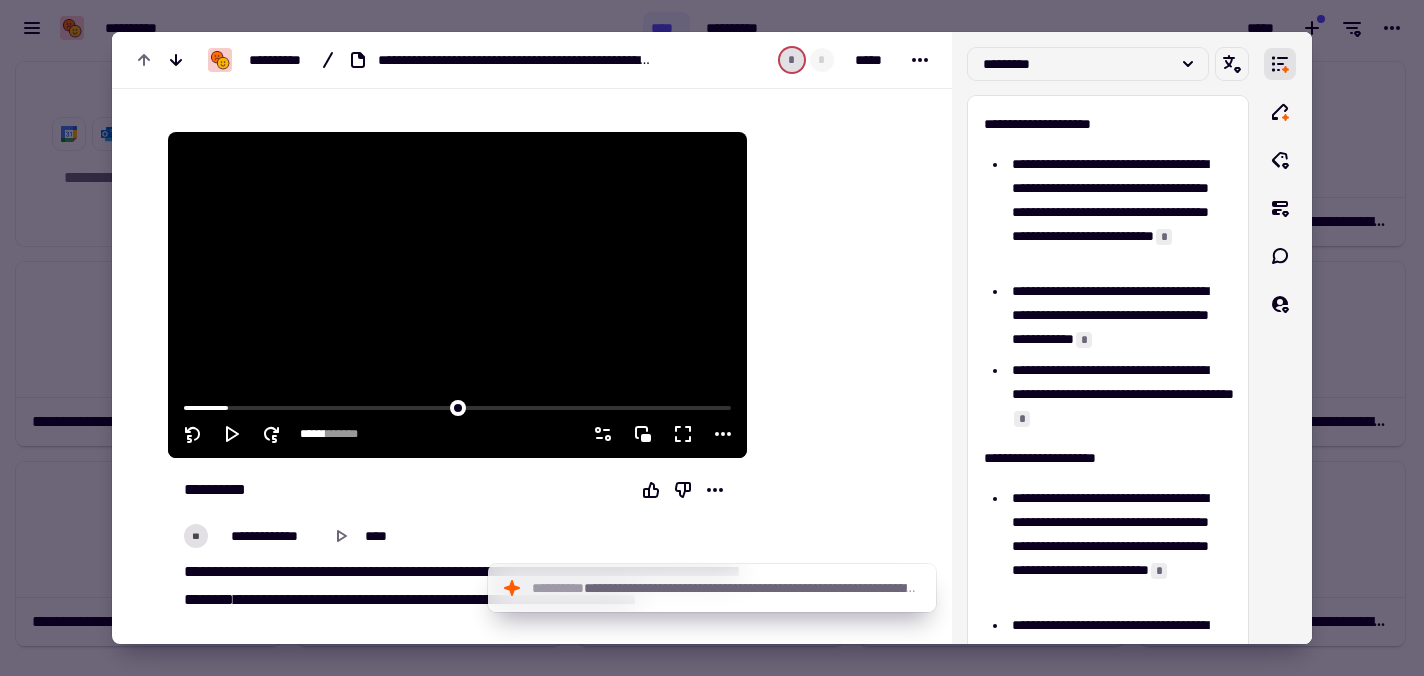 click 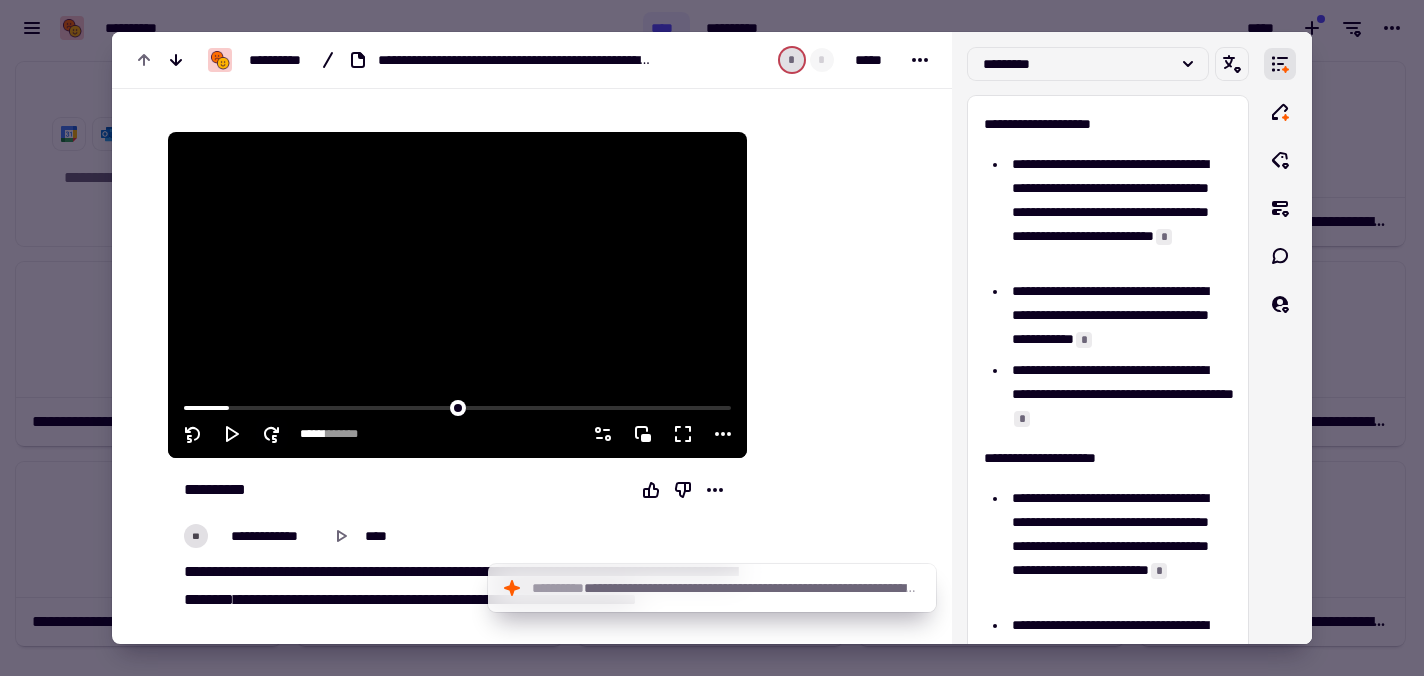 click 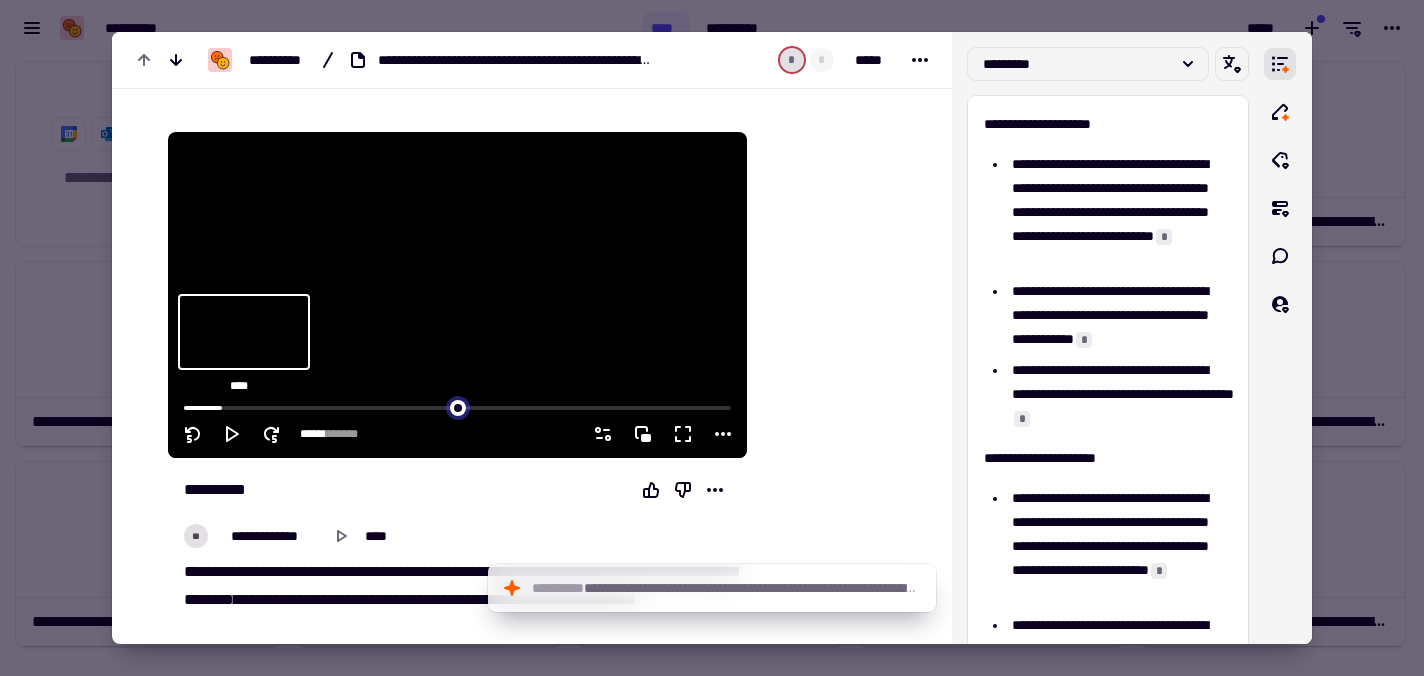 click at bounding box center (457, 406) 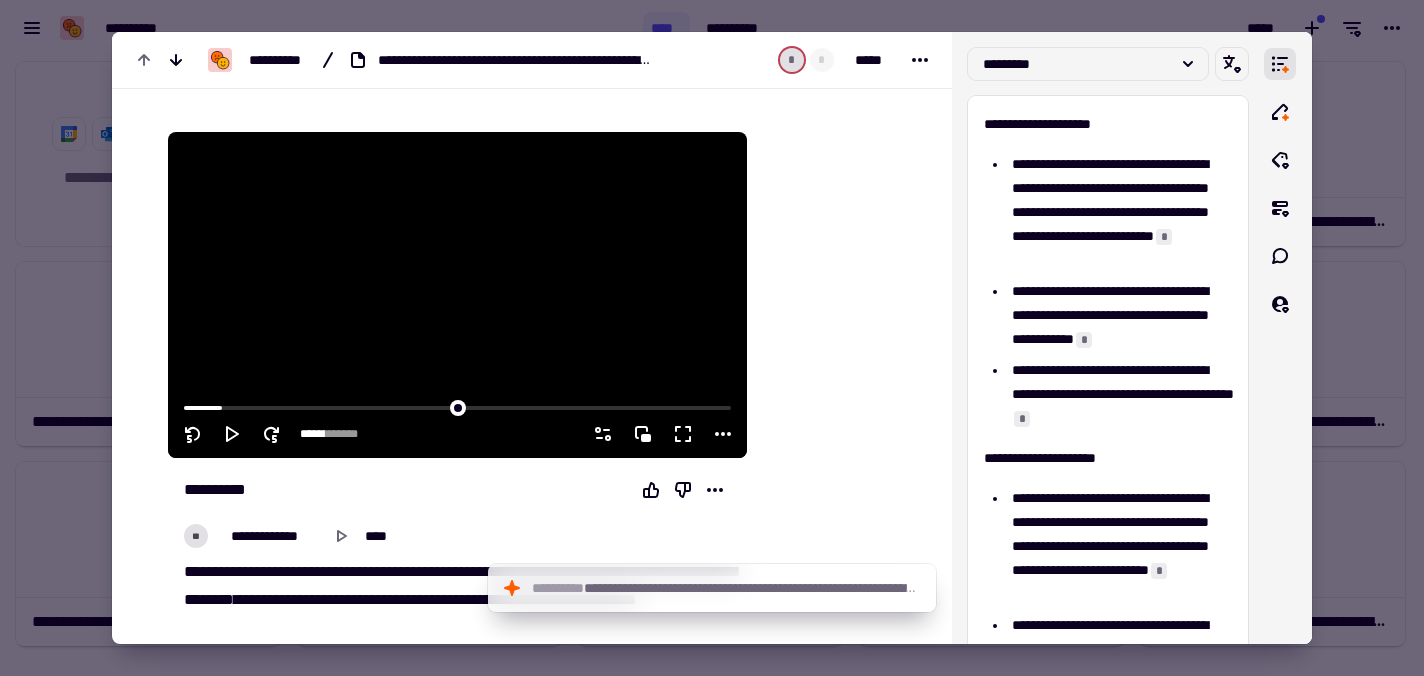 click 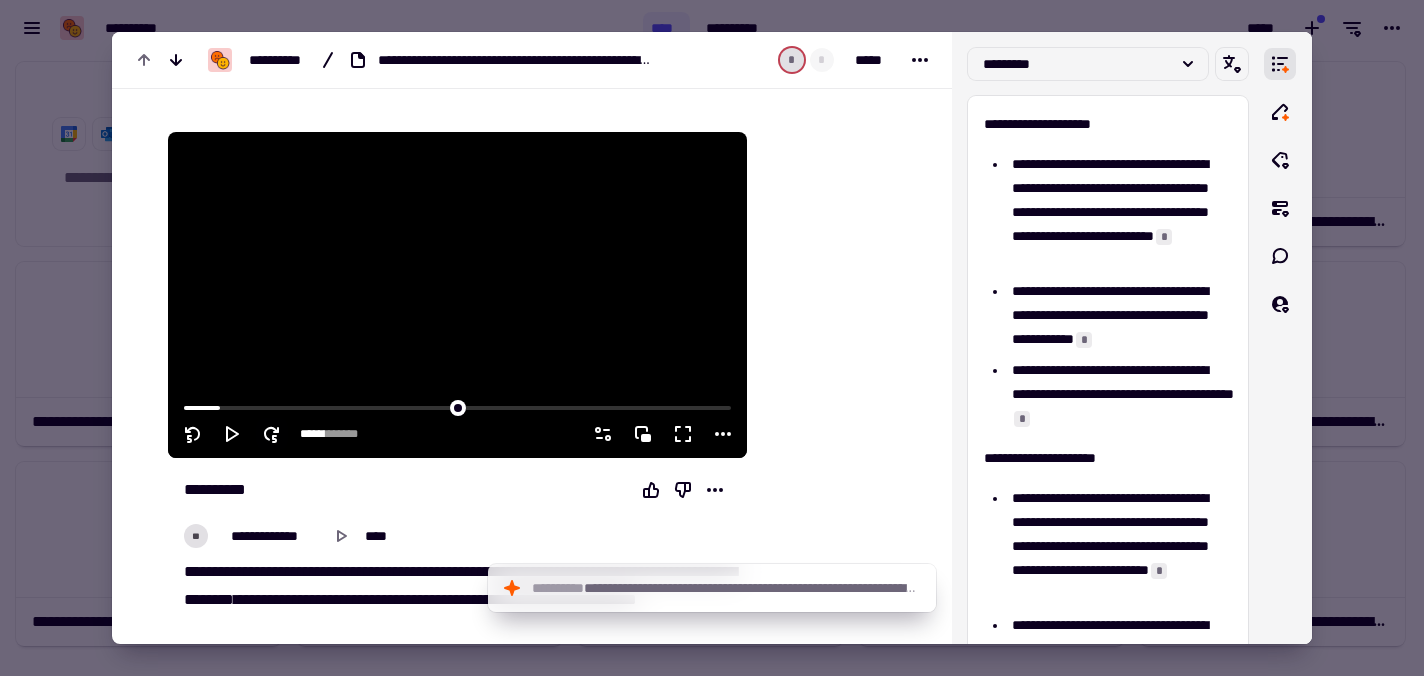 click 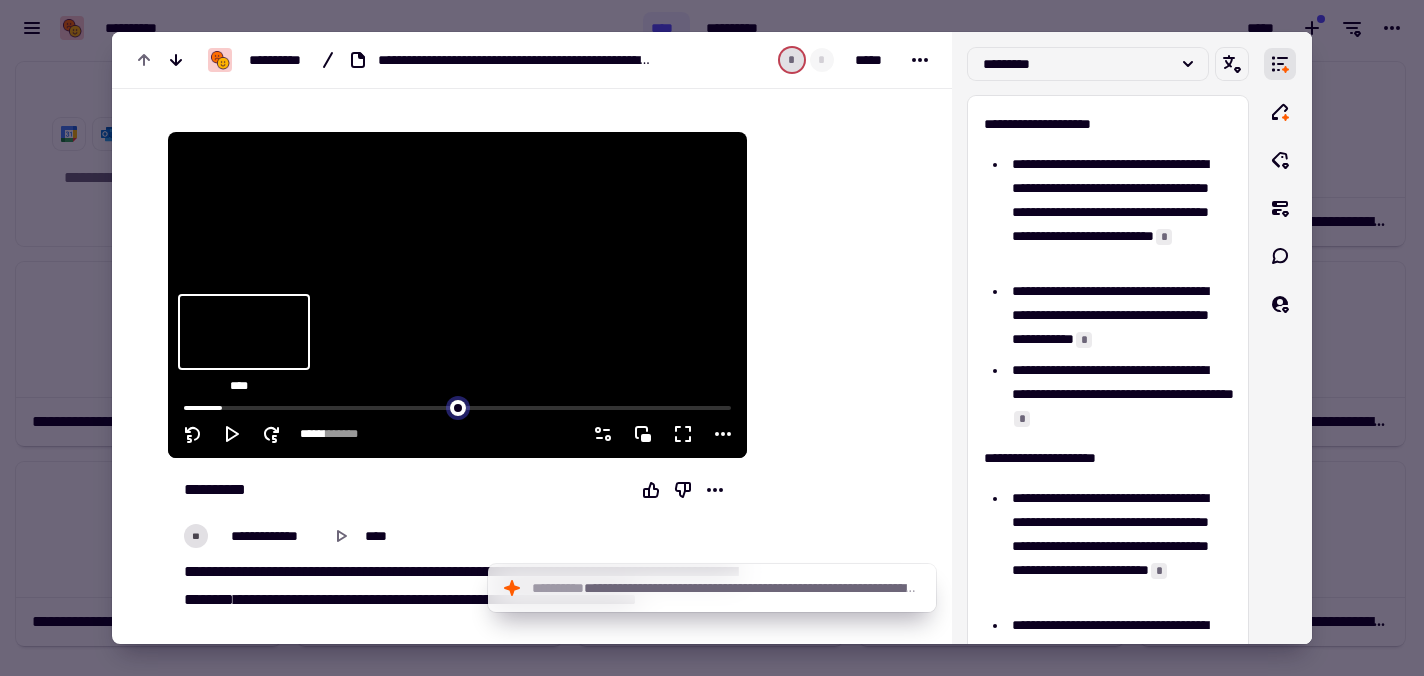 click at bounding box center [457, 406] 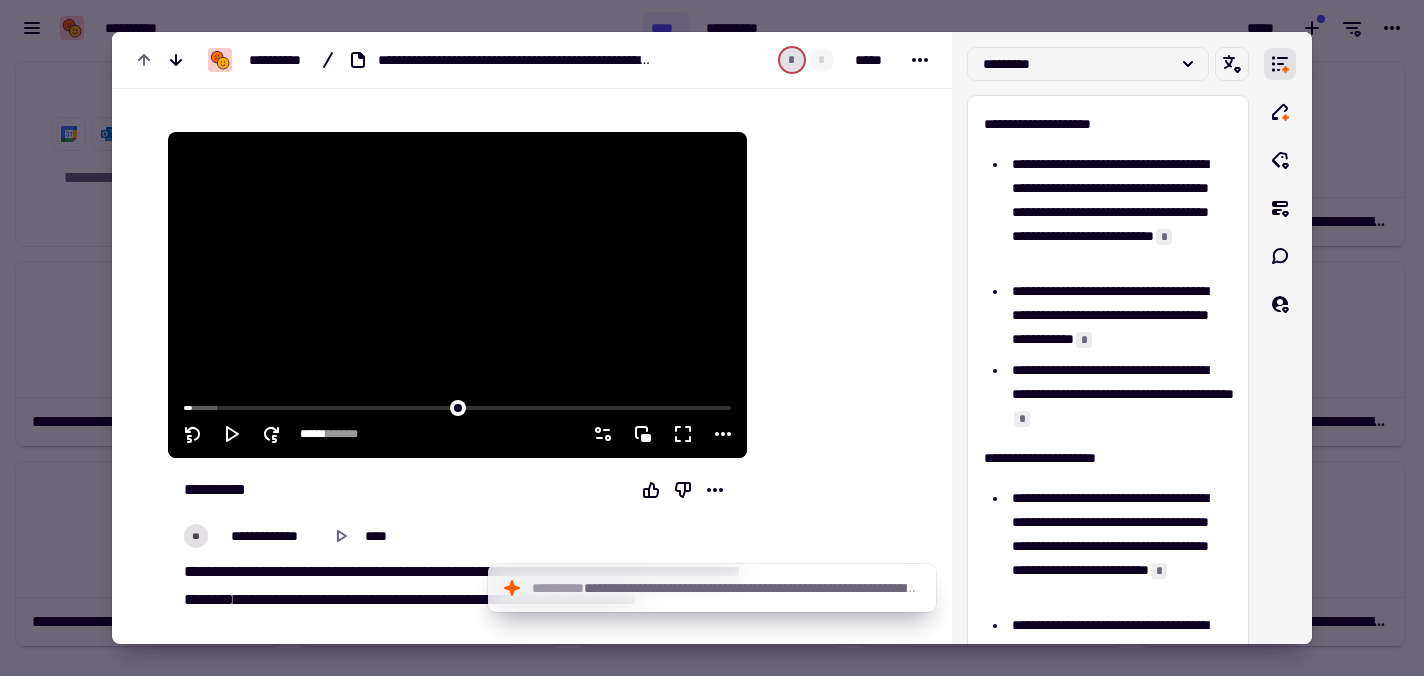 click 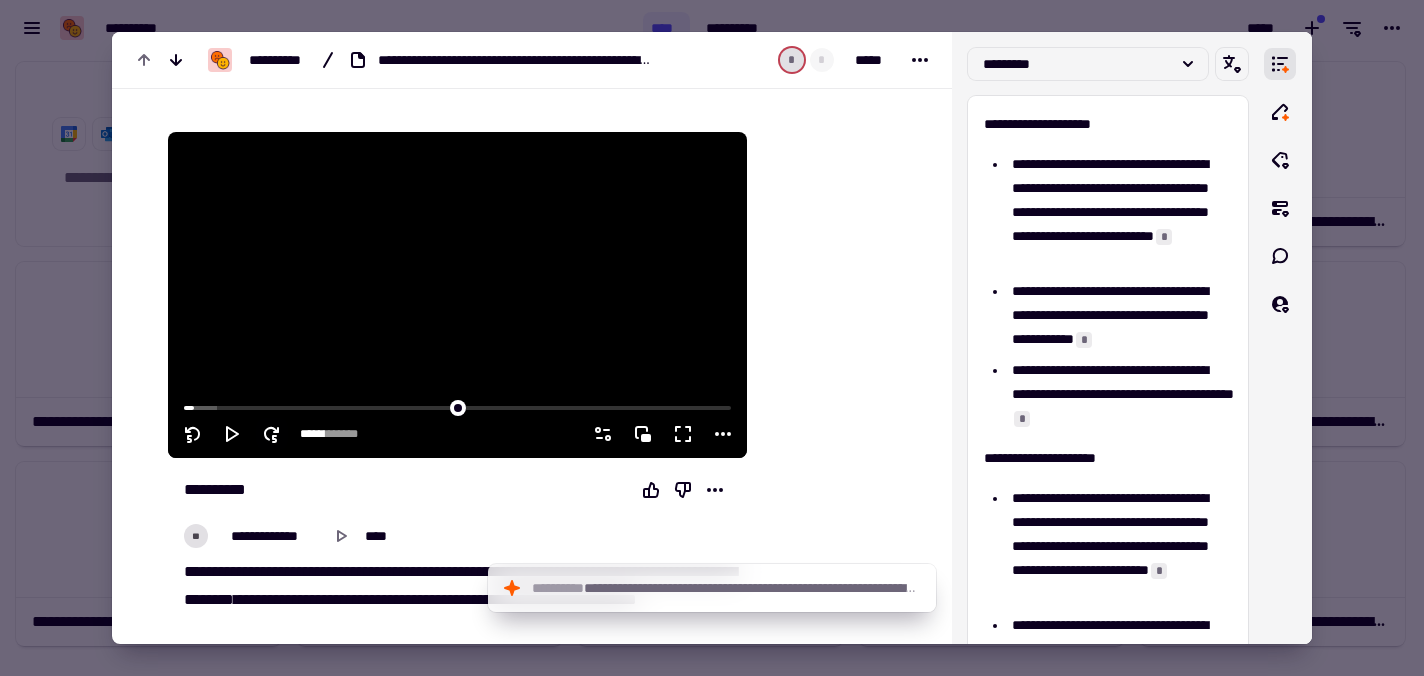 click 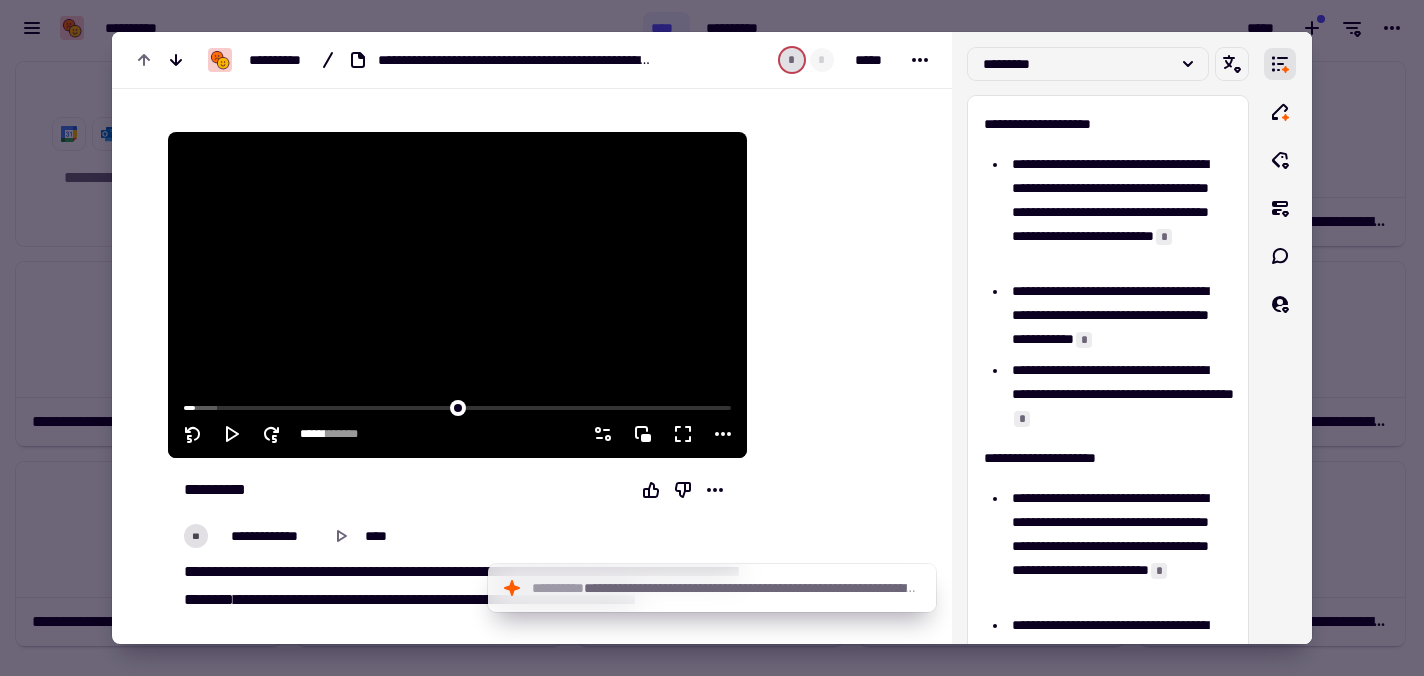 click 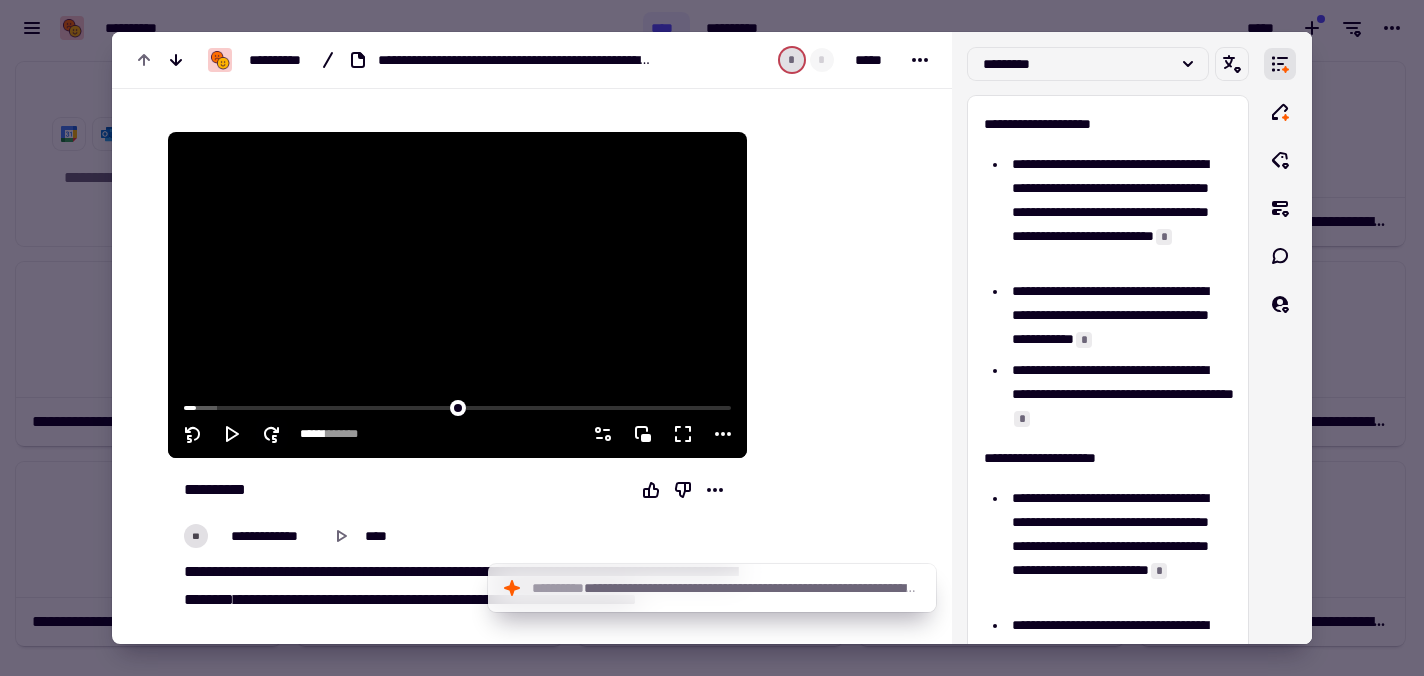 click 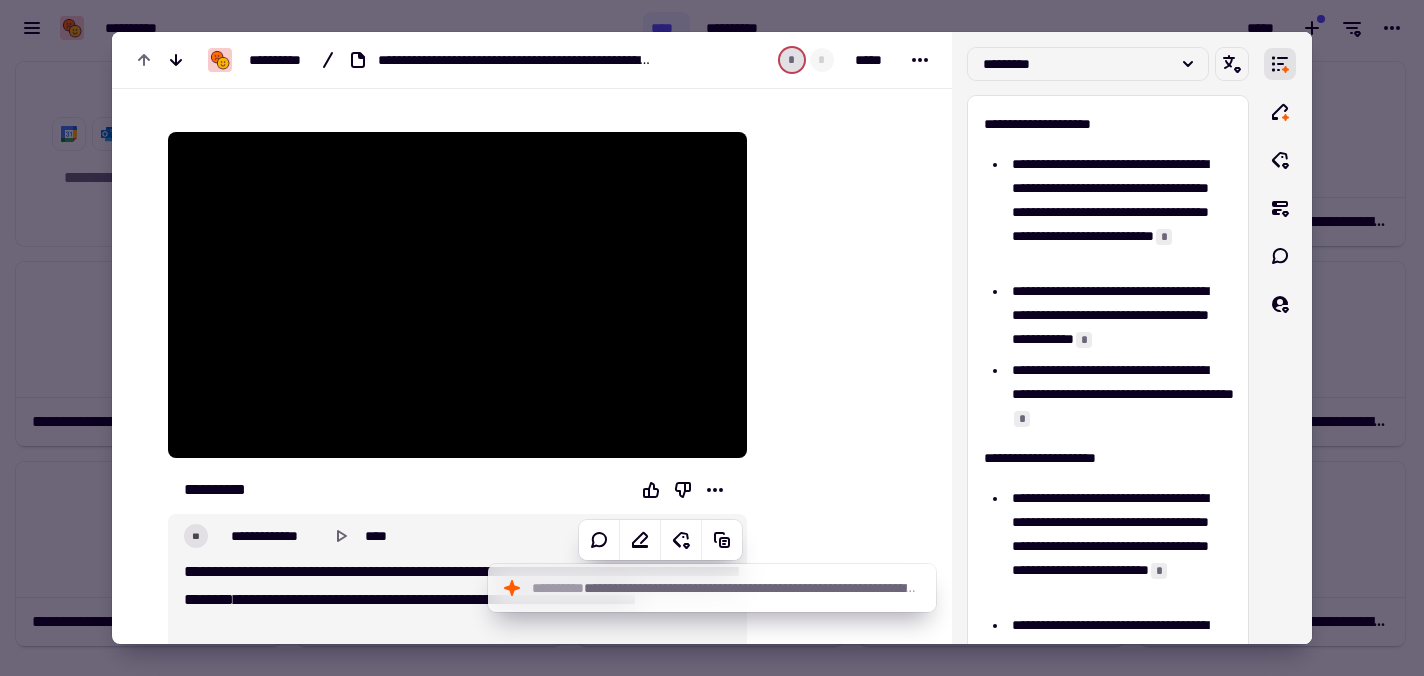 type 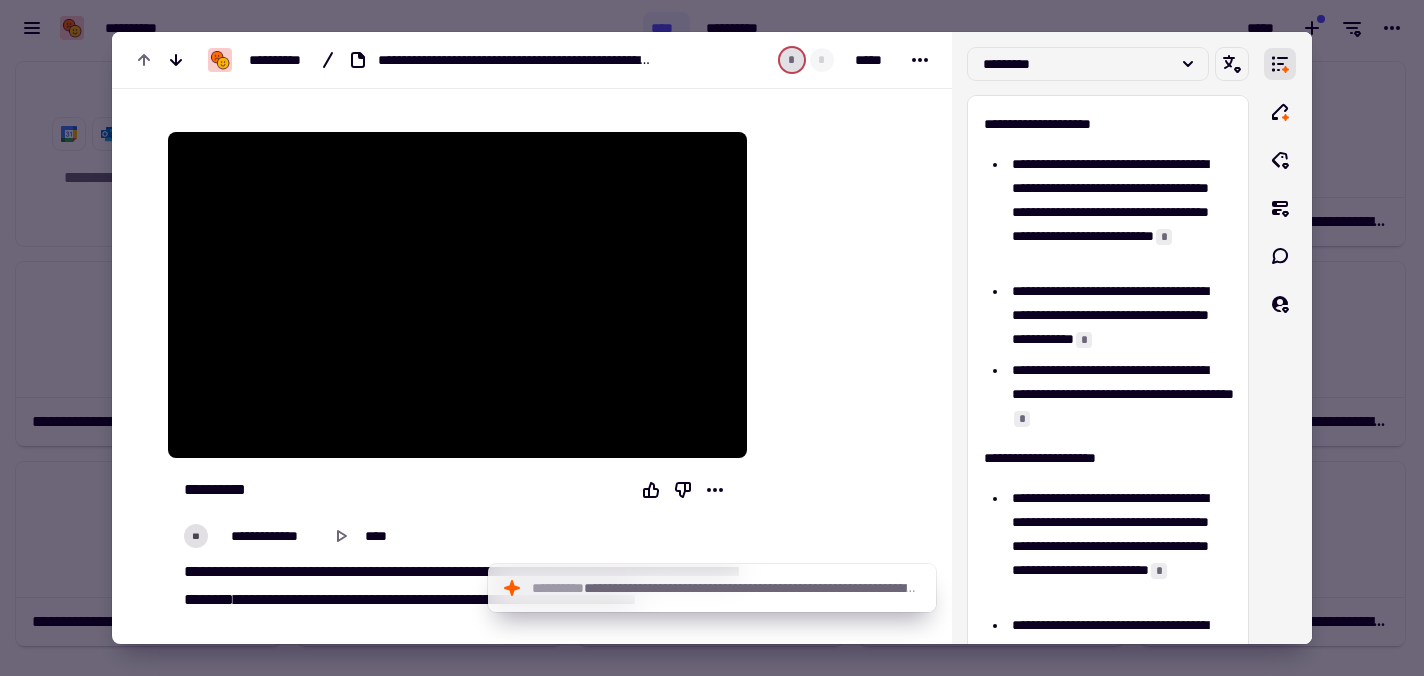 click at bounding box center [712, 338] 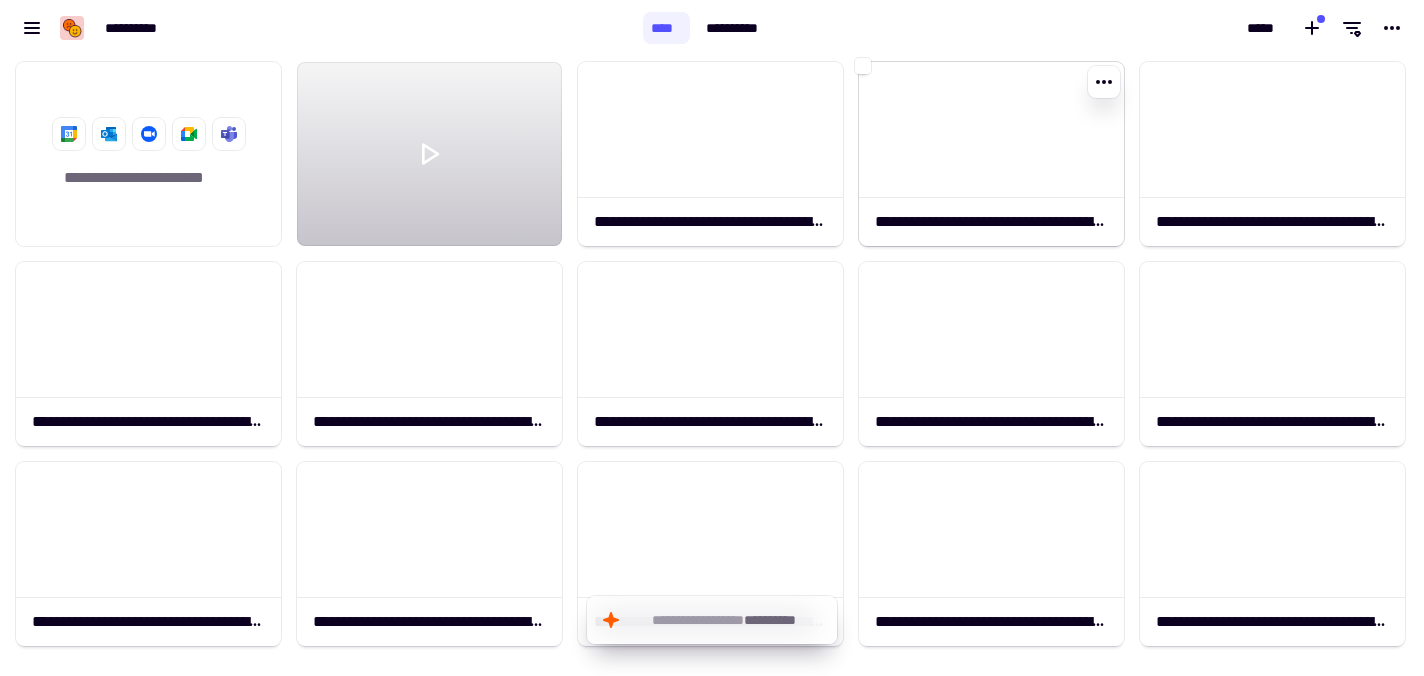 click 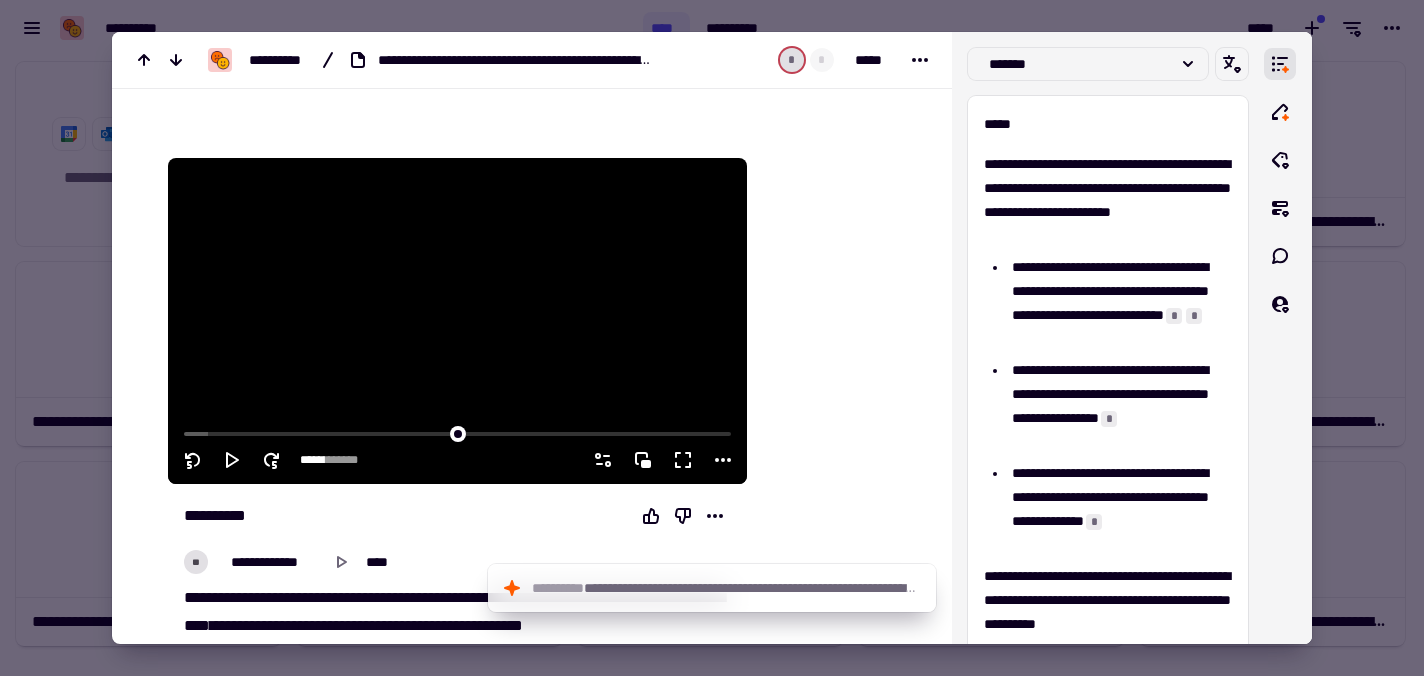 scroll, scrollTop: 224, scrollLeft: 0, axis: vertical 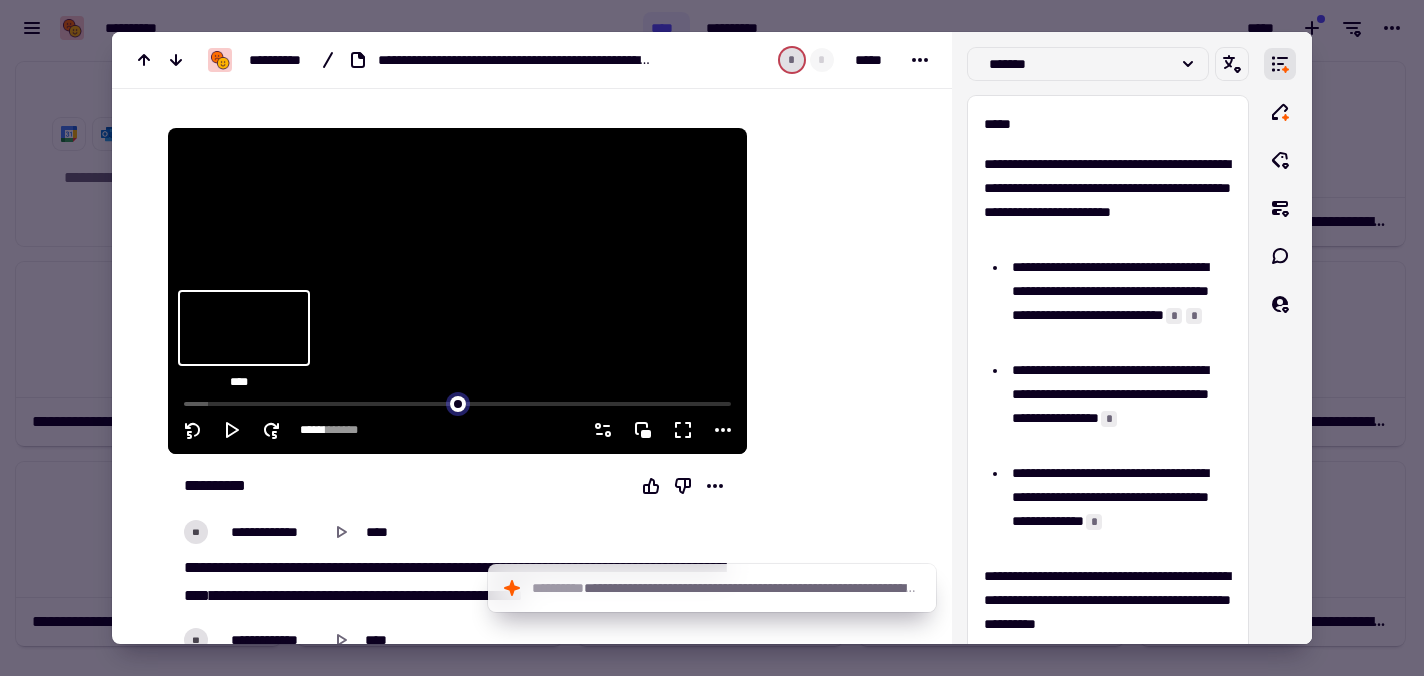 type on "******" 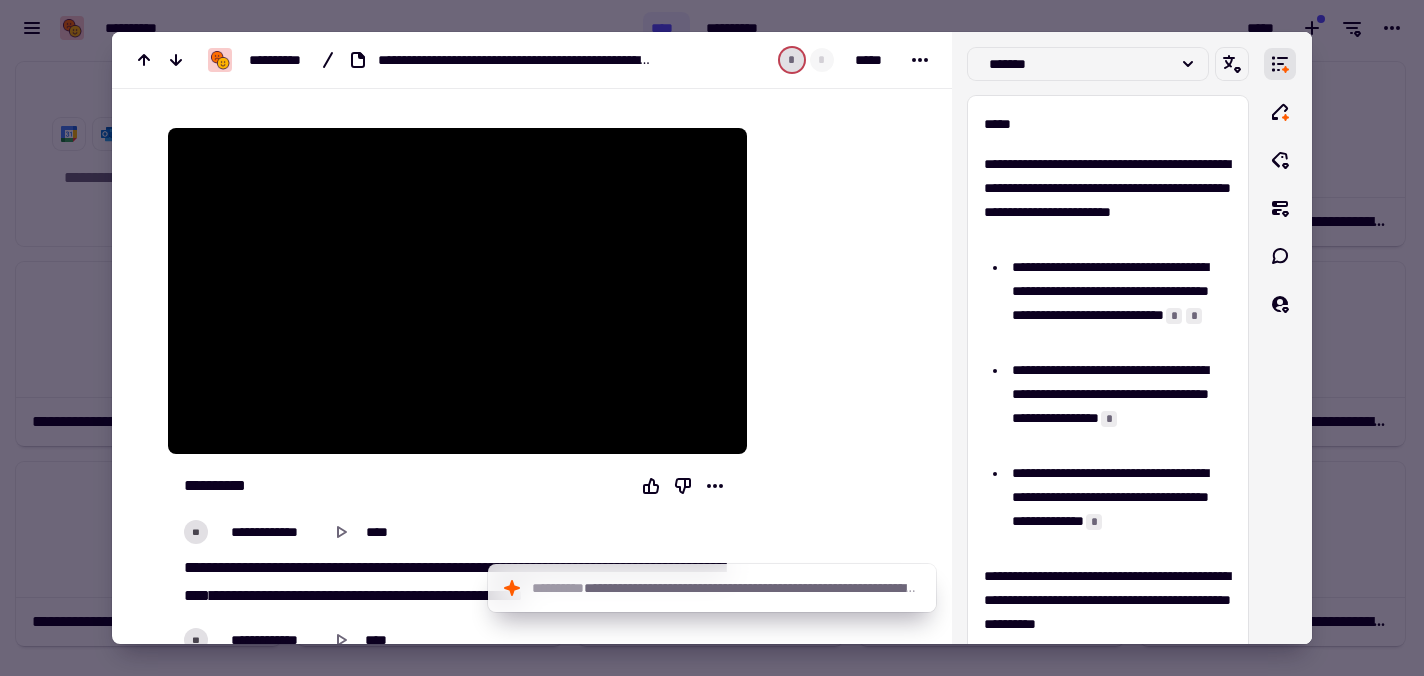 click at bounding box center (712, 338) 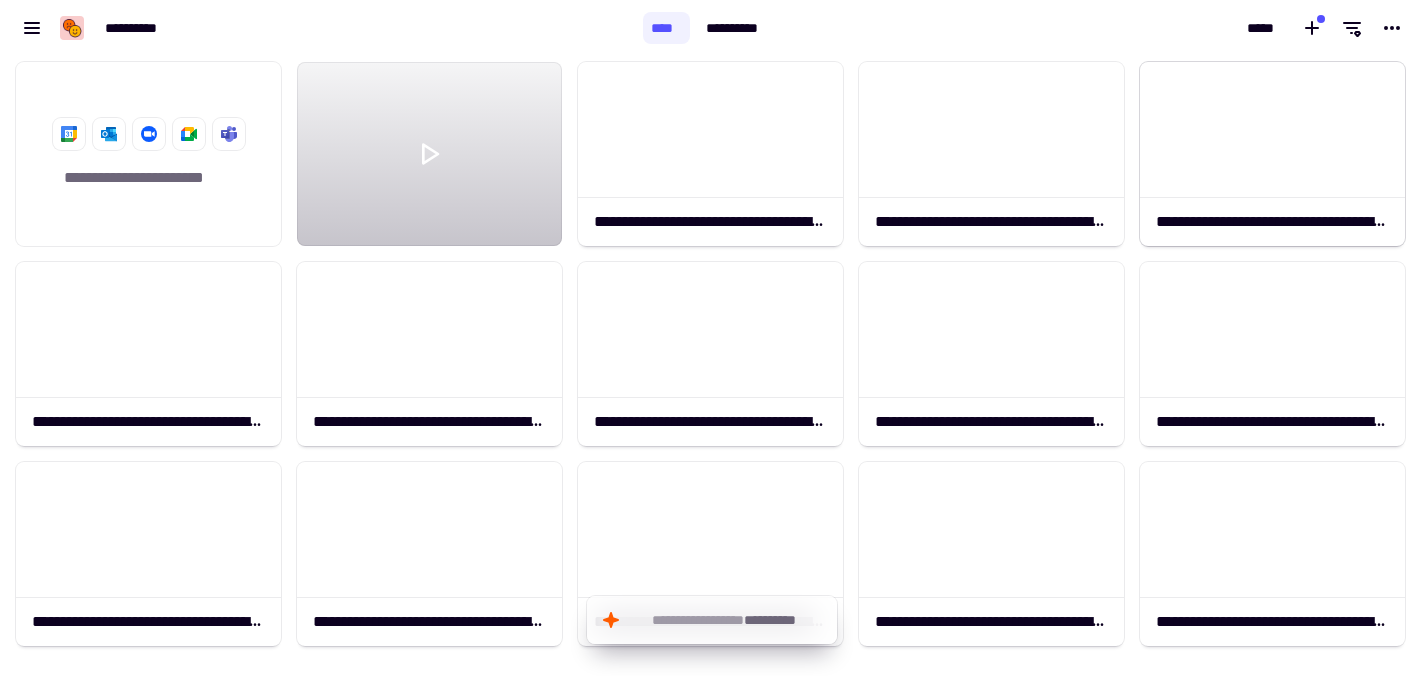 click 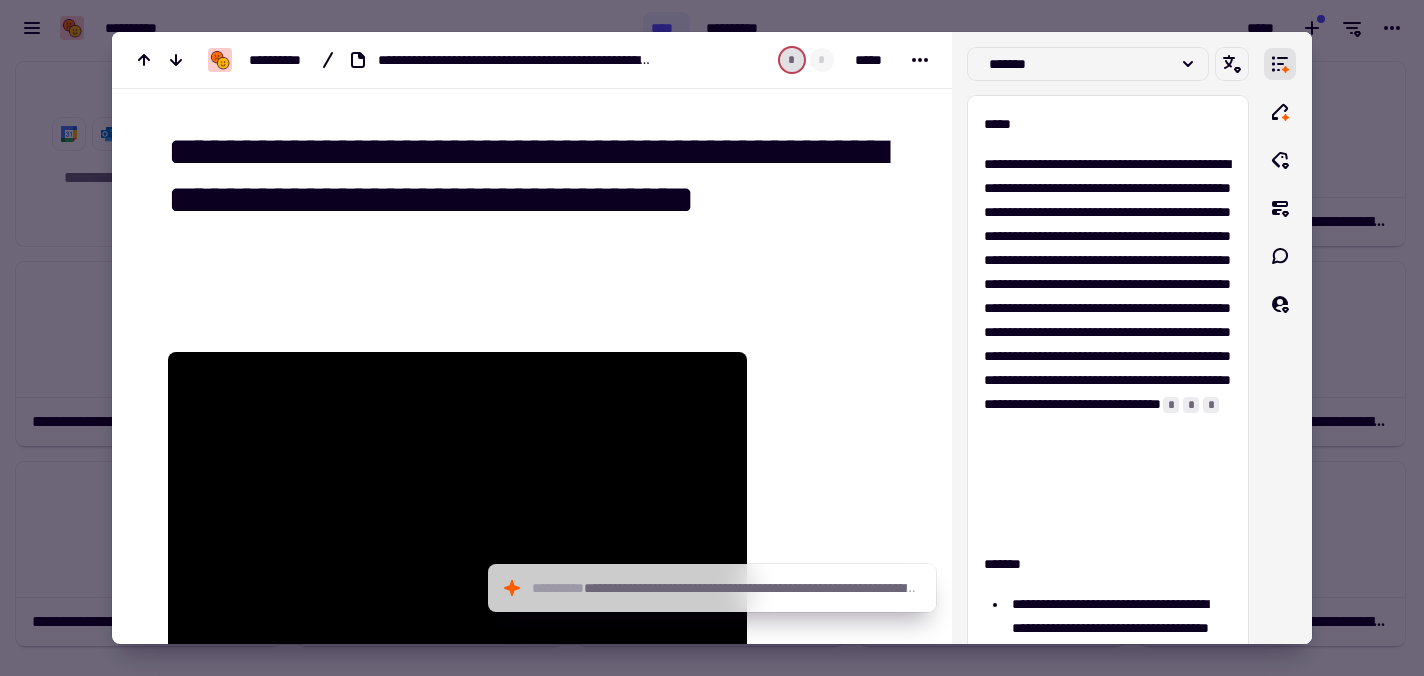 scroll, scrollTop: 218, scrollLeft: 0, axis: vertical 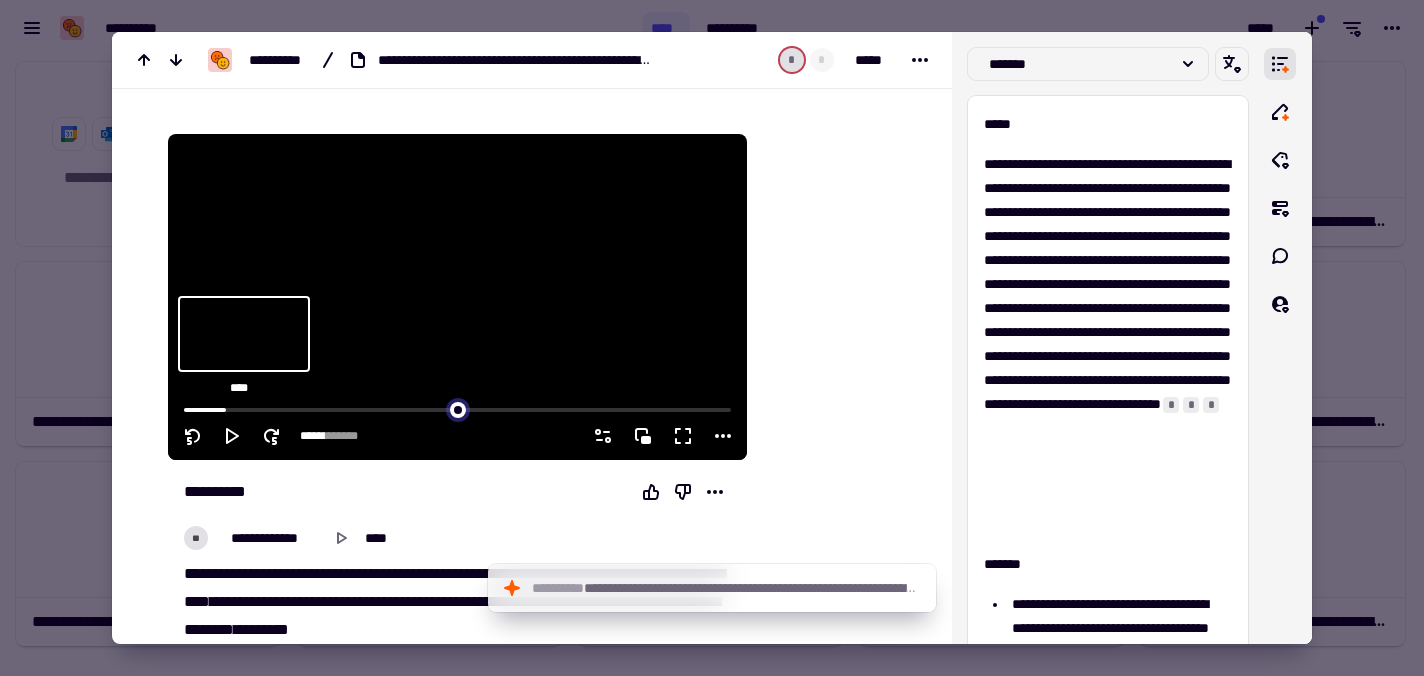 click at bounding box center (457, 408) 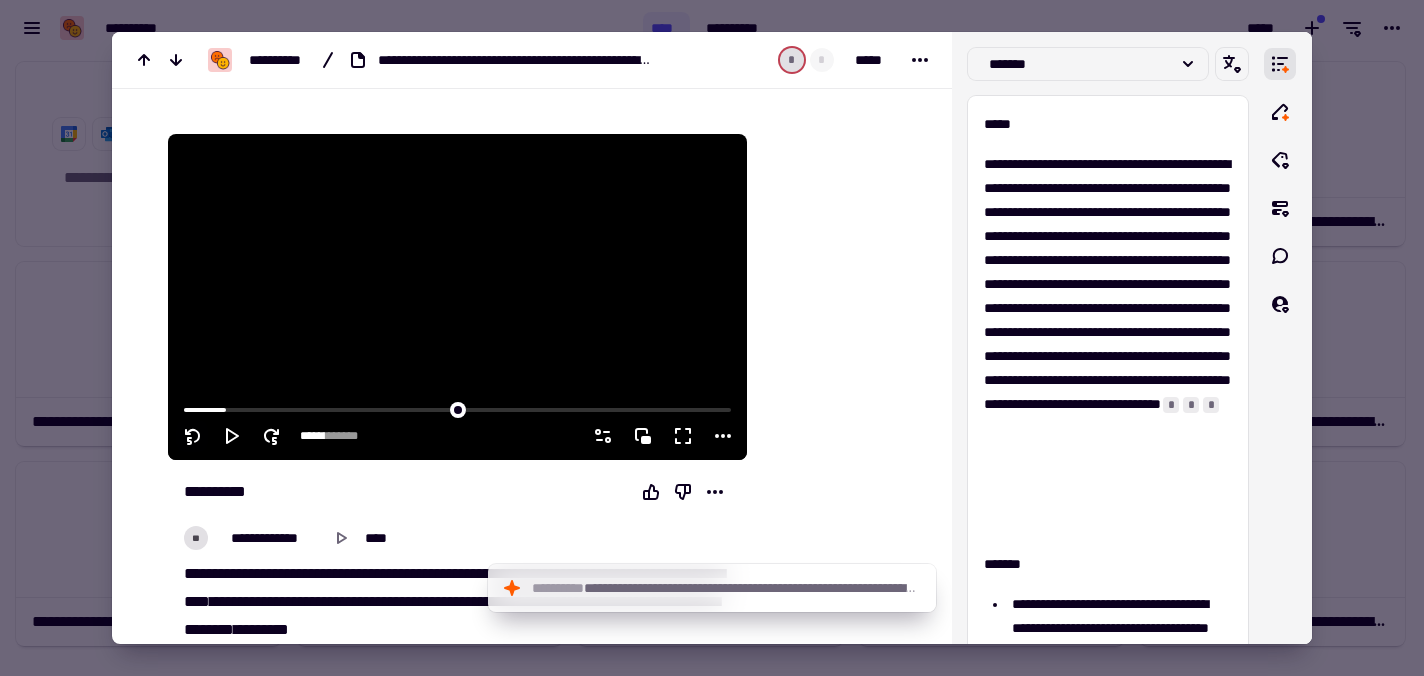 click 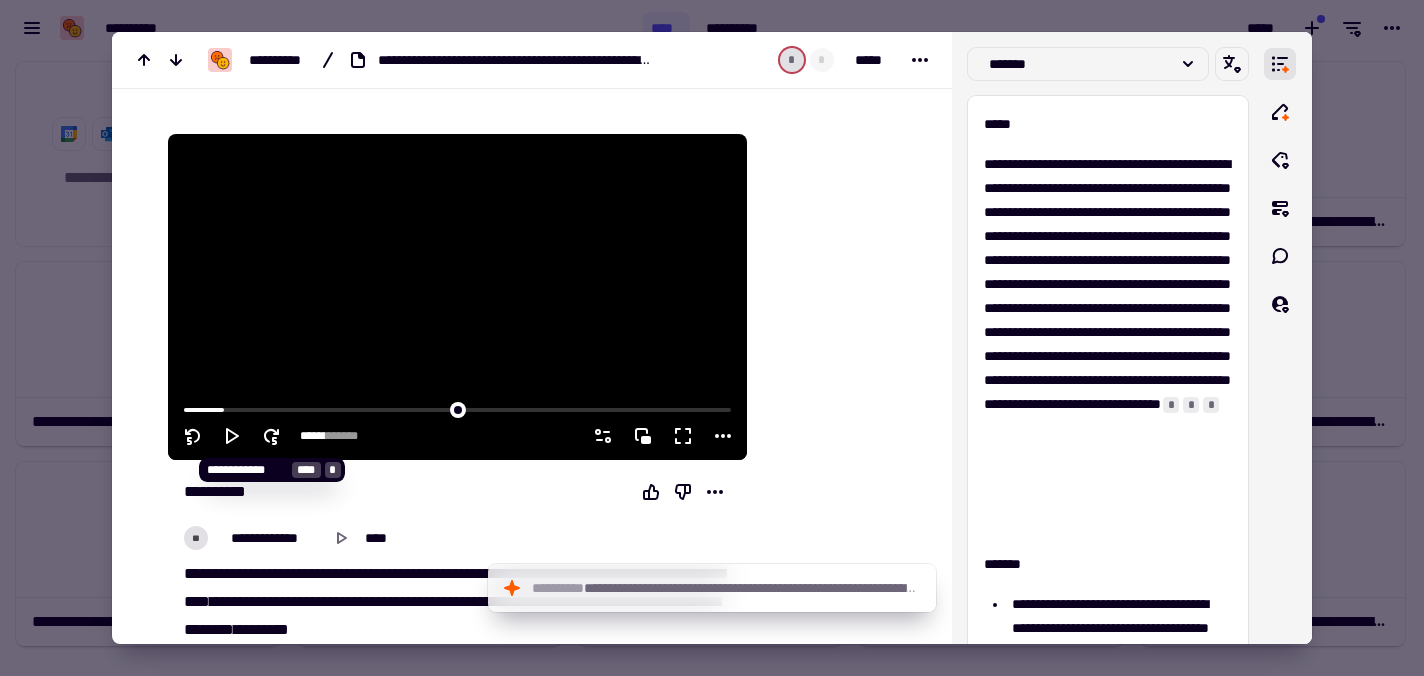 click 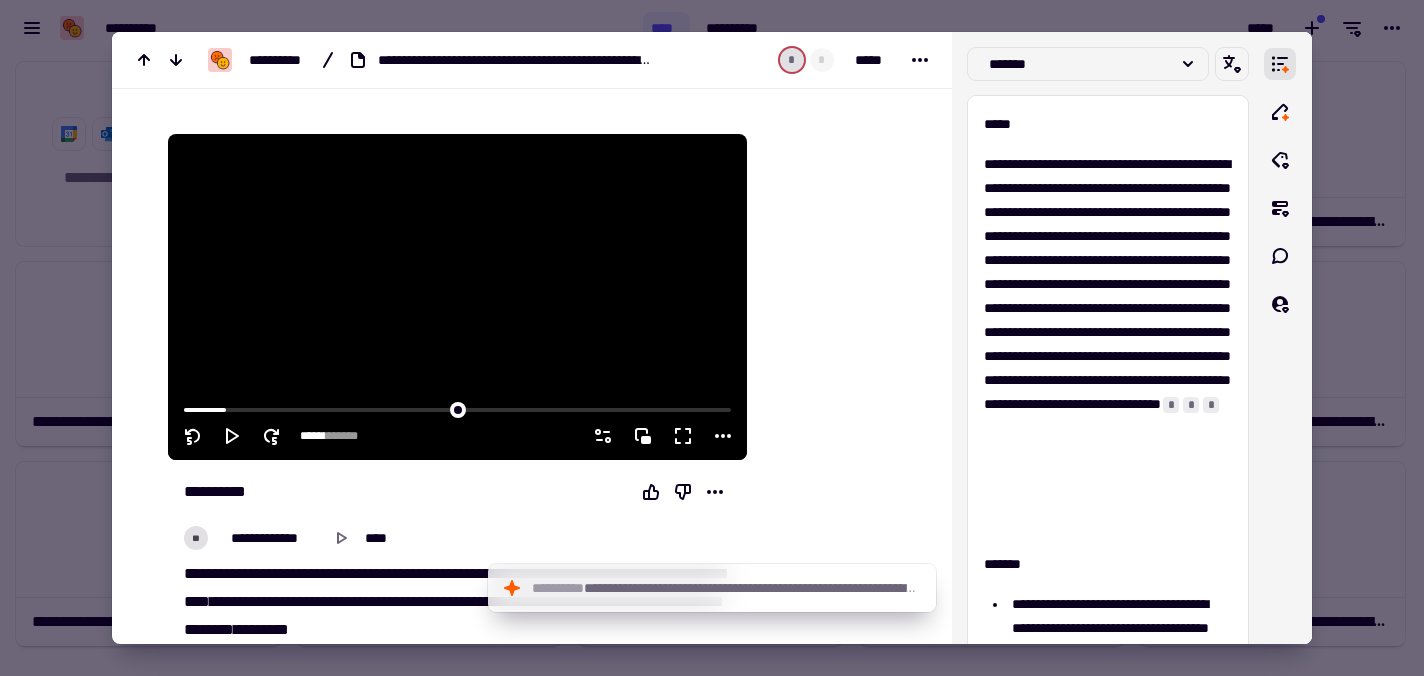 click 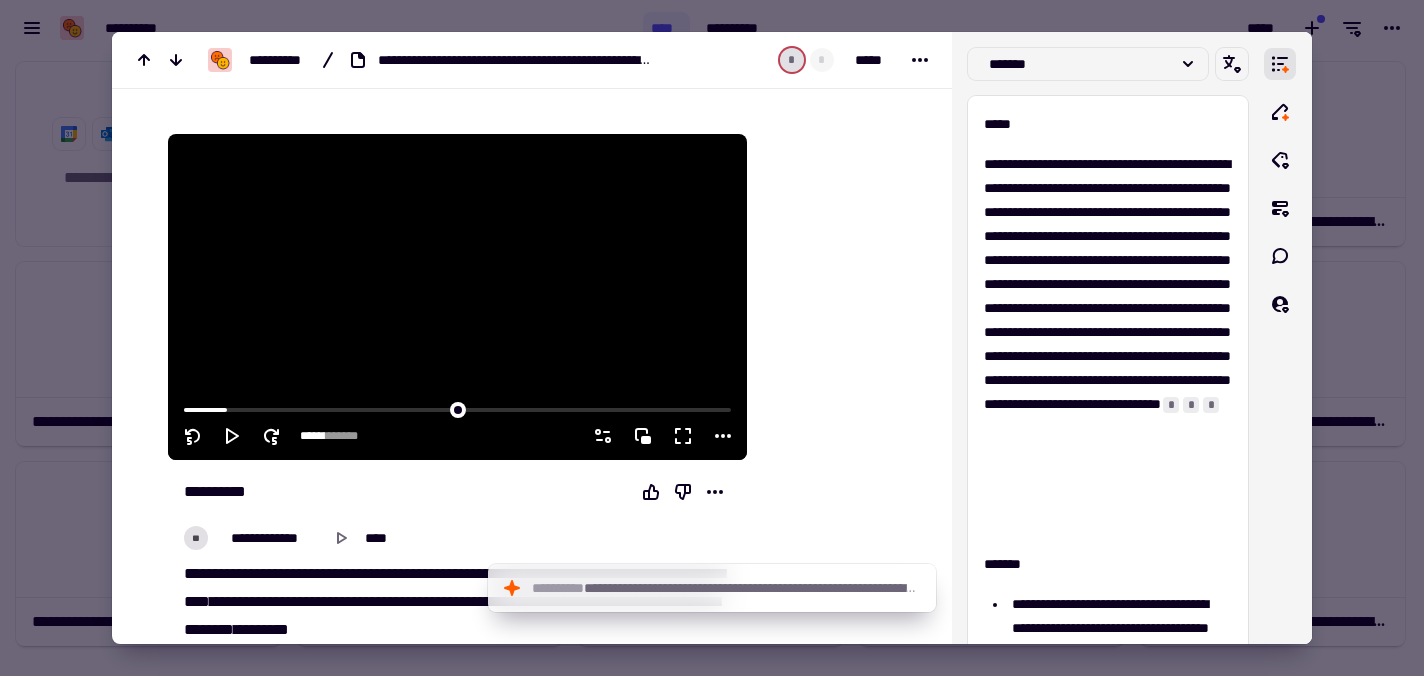 click 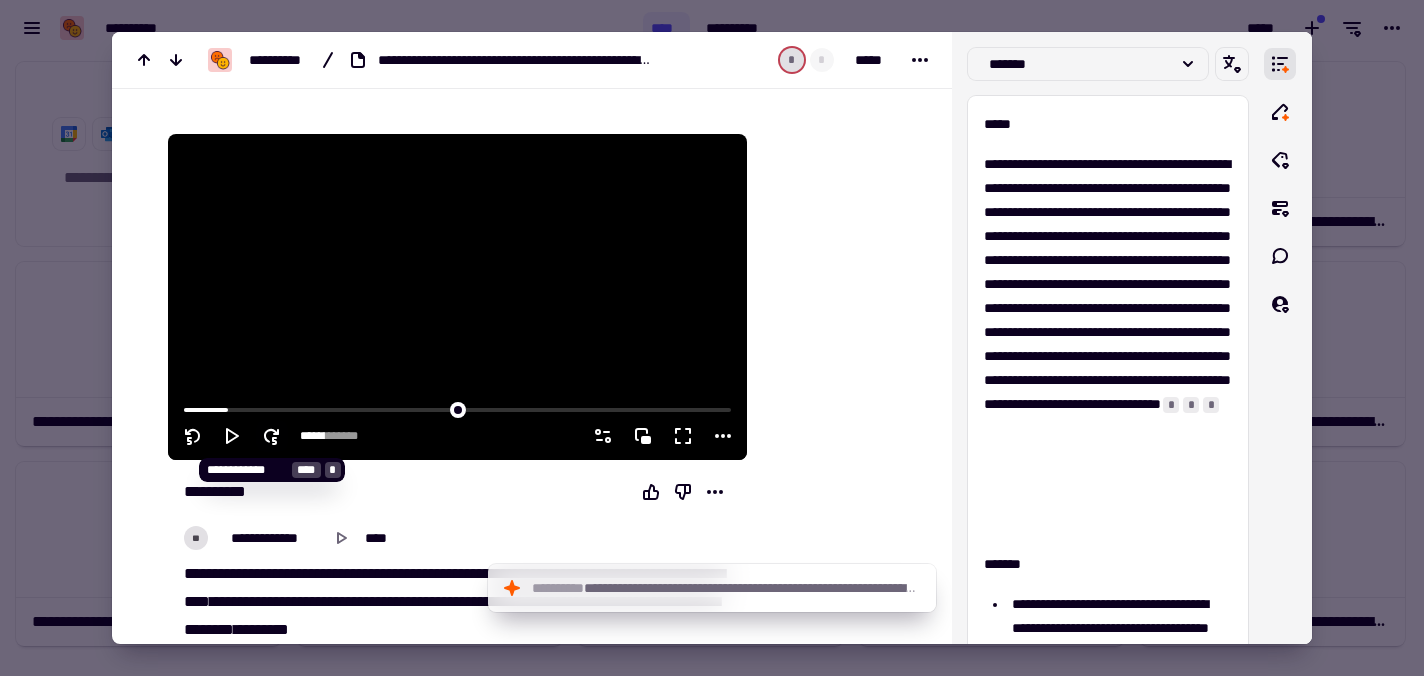 click 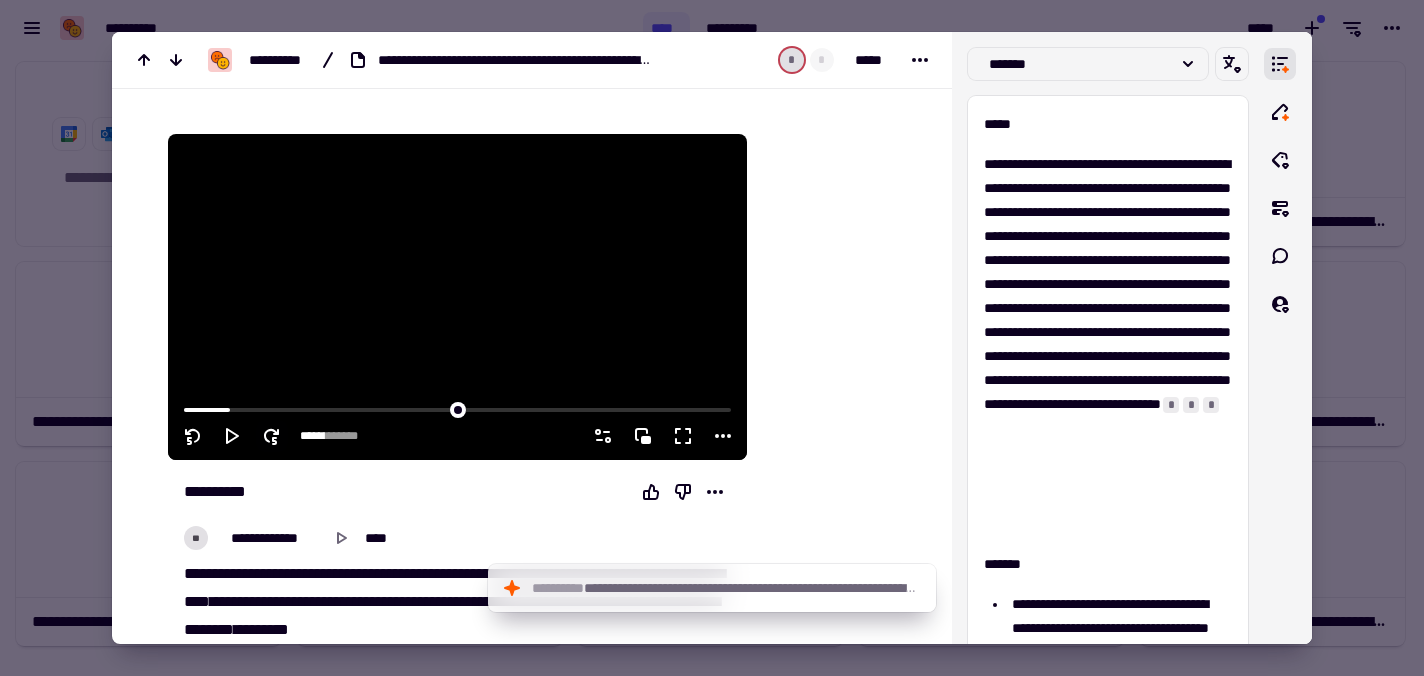 click 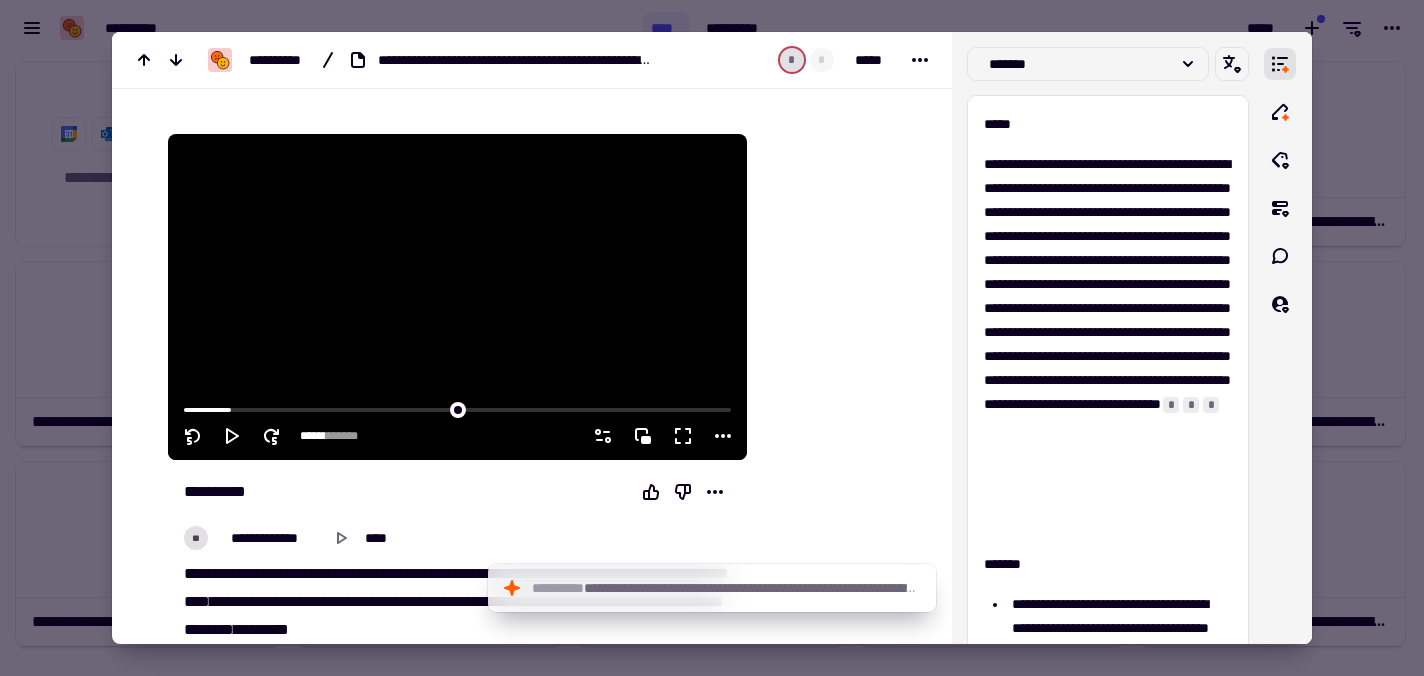 click 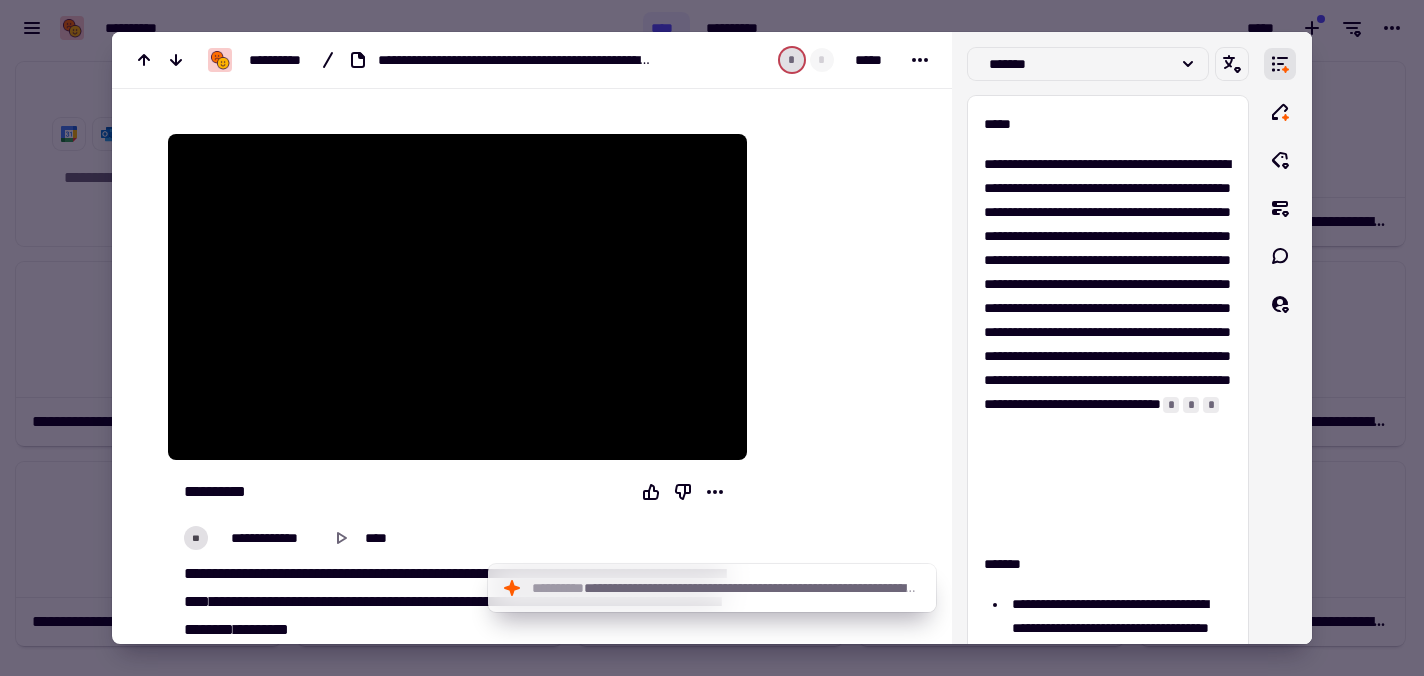 type 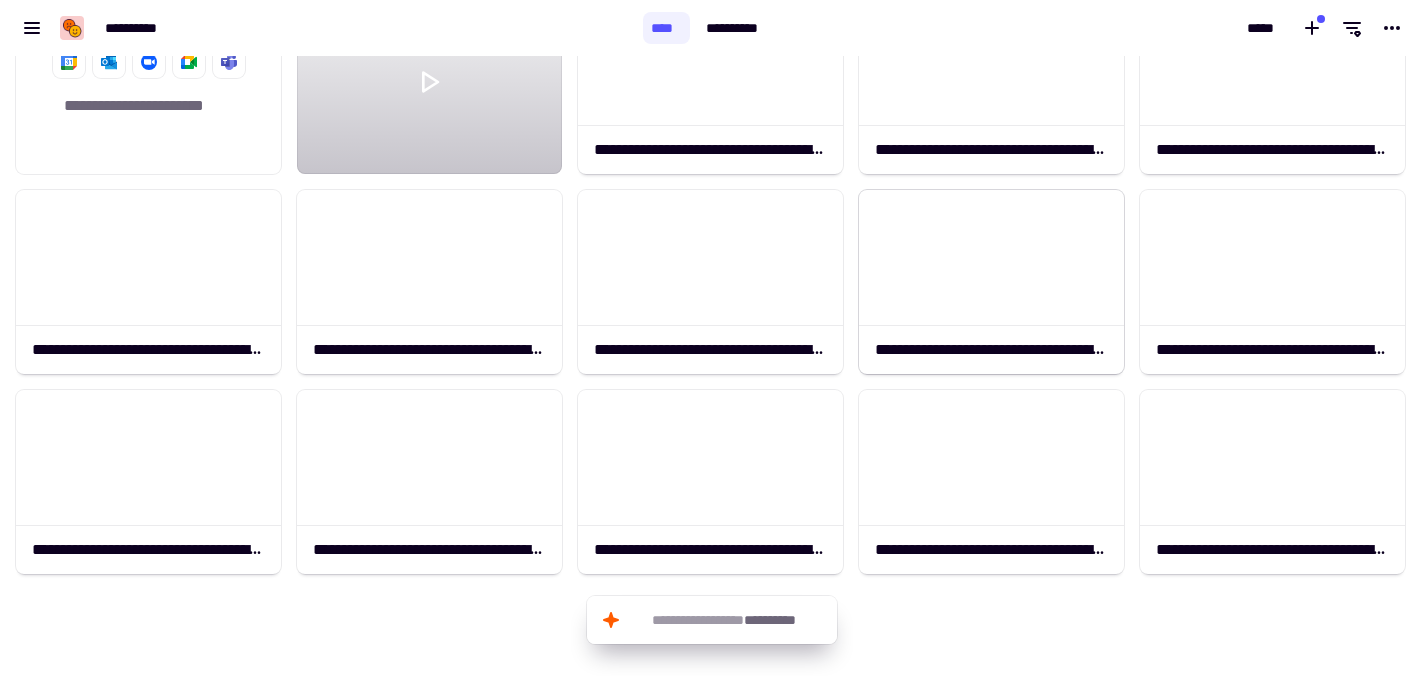 scroll, scrollTop: 73, scrollLeft: 0, axis: vertical 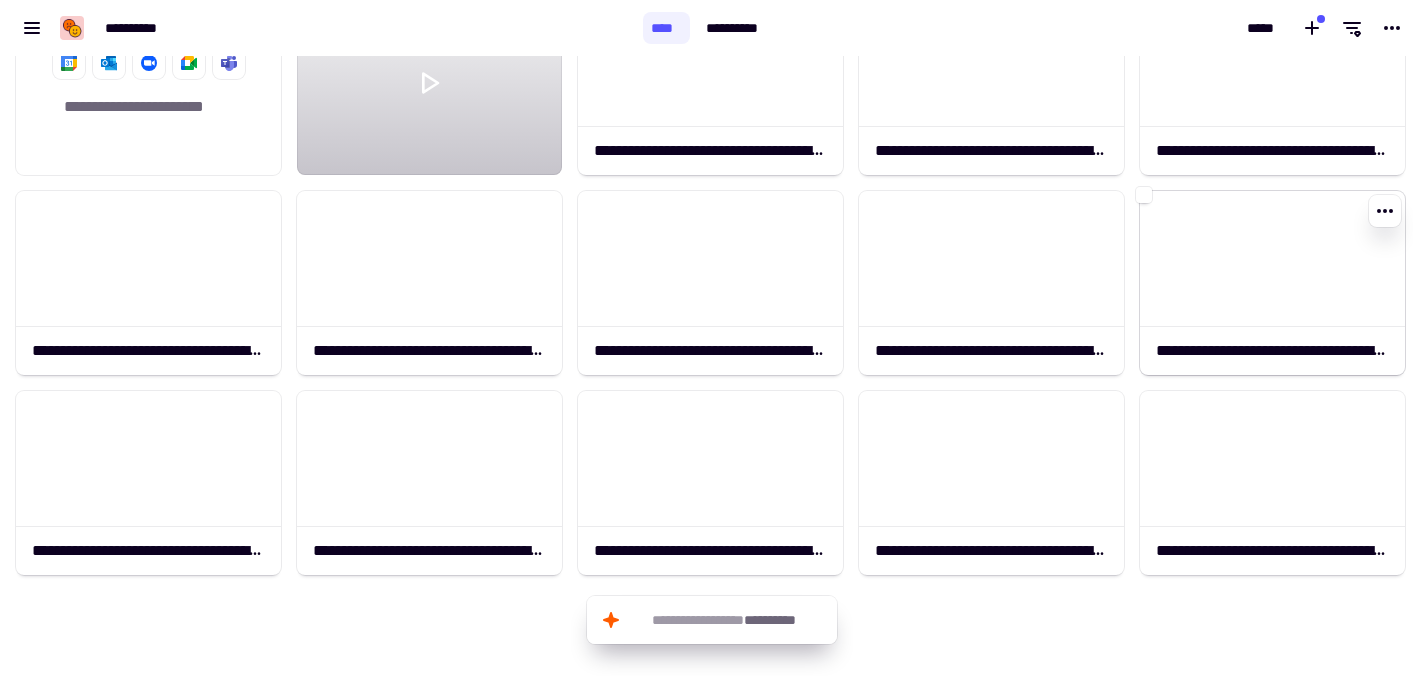 click 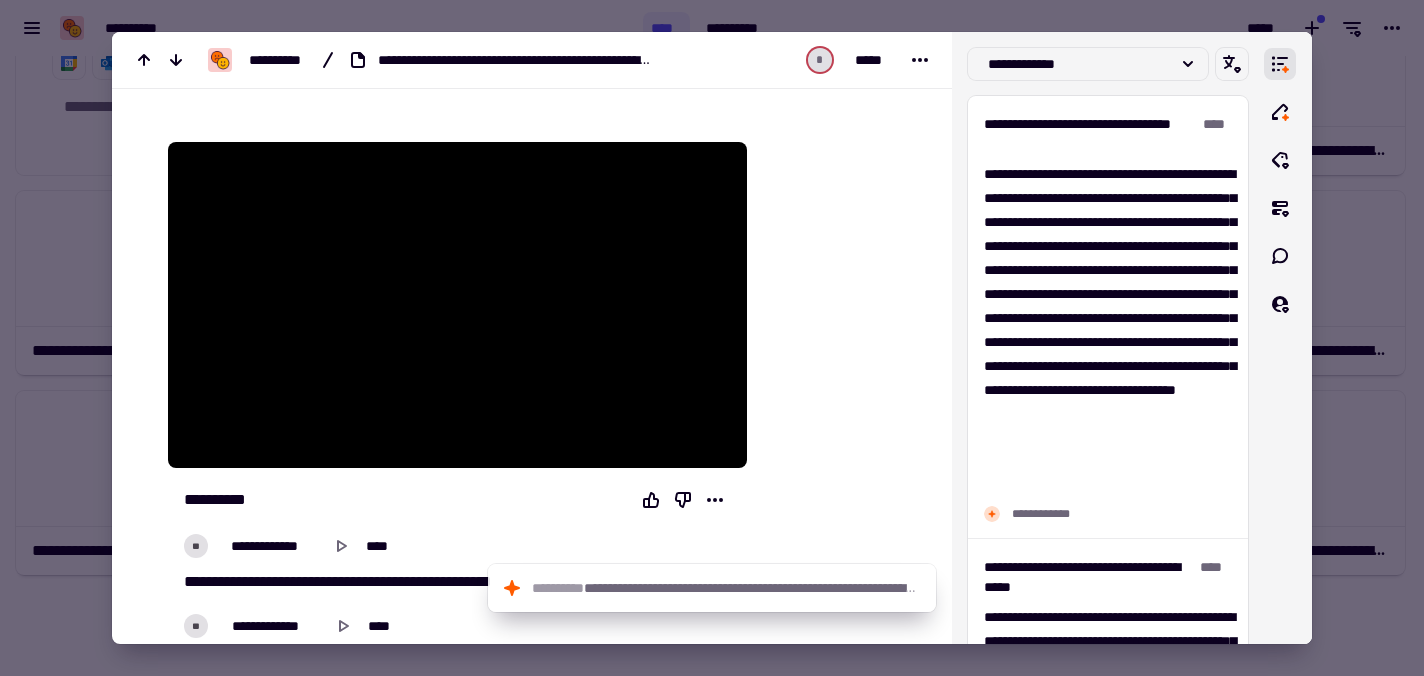 scroll, scrollTop: 204, scrollLeft: 0, axis: vertical 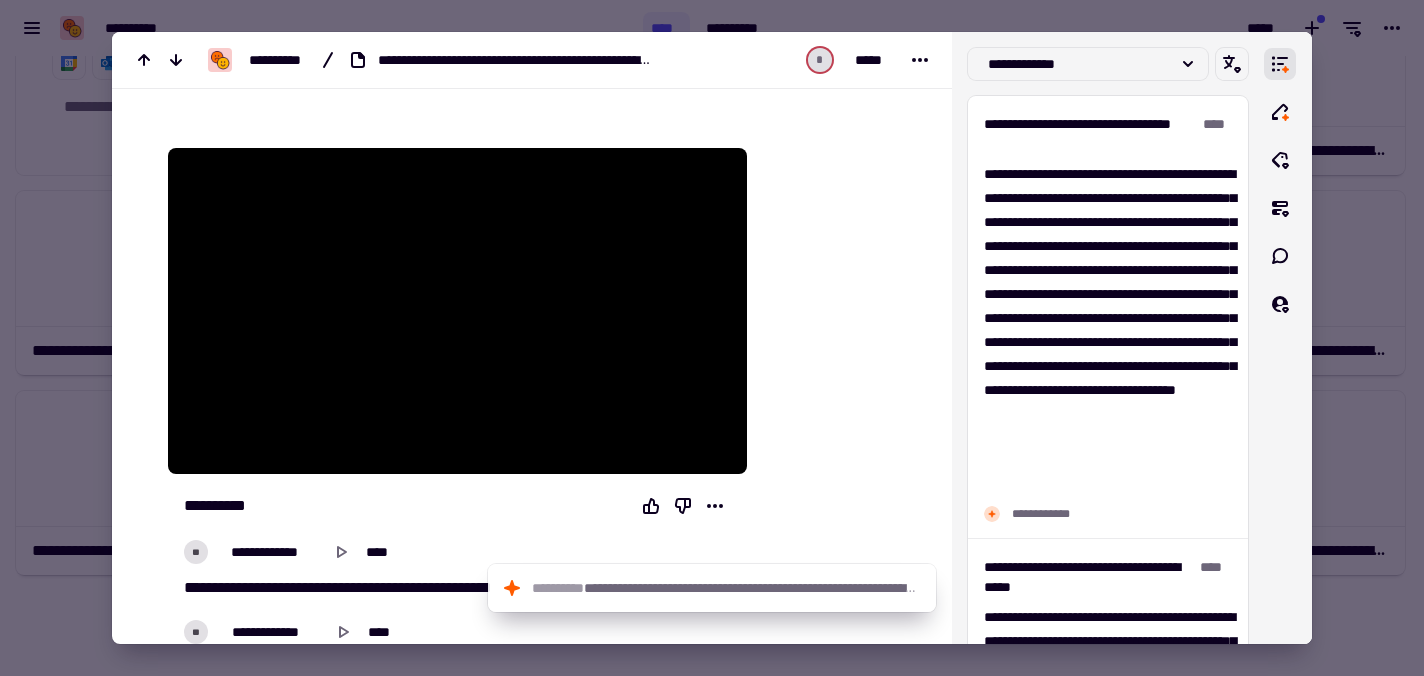click at bounding box center [712, 338] 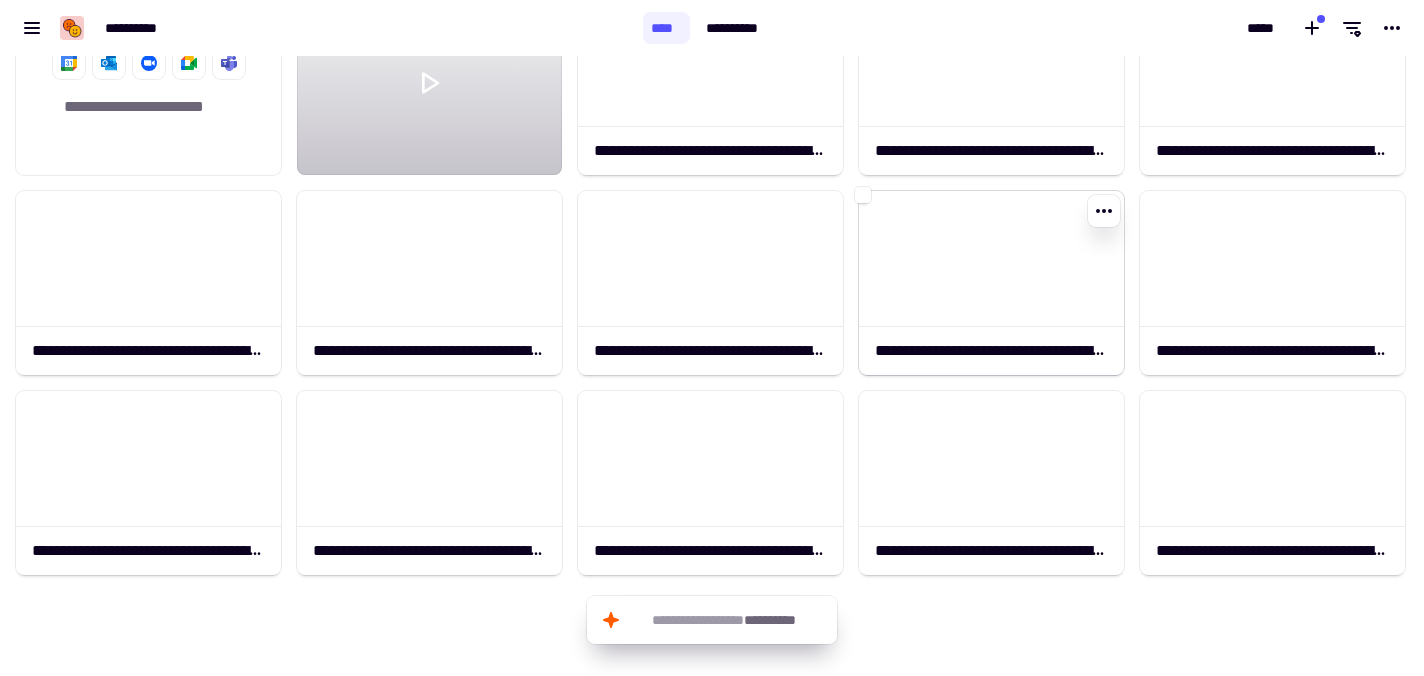 scroll, scrollTop: 112, scrollLeft: 0, axis: vertical 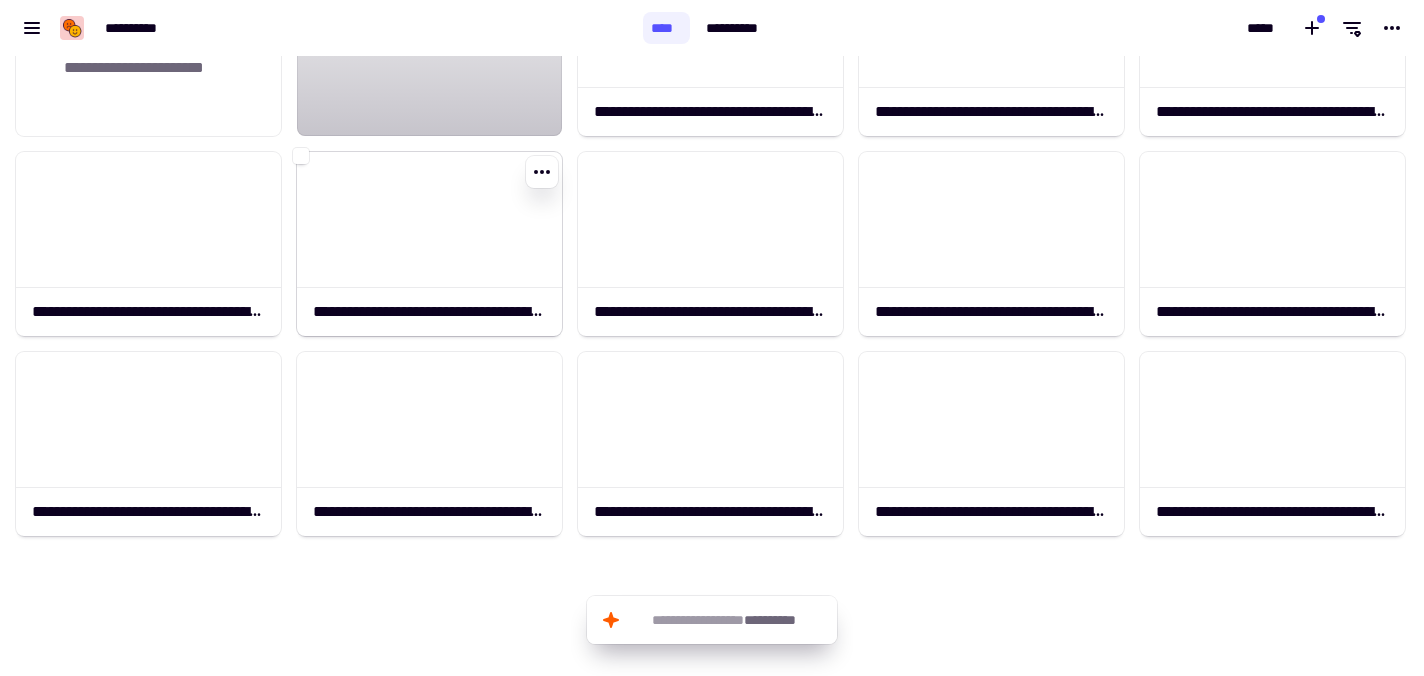 click 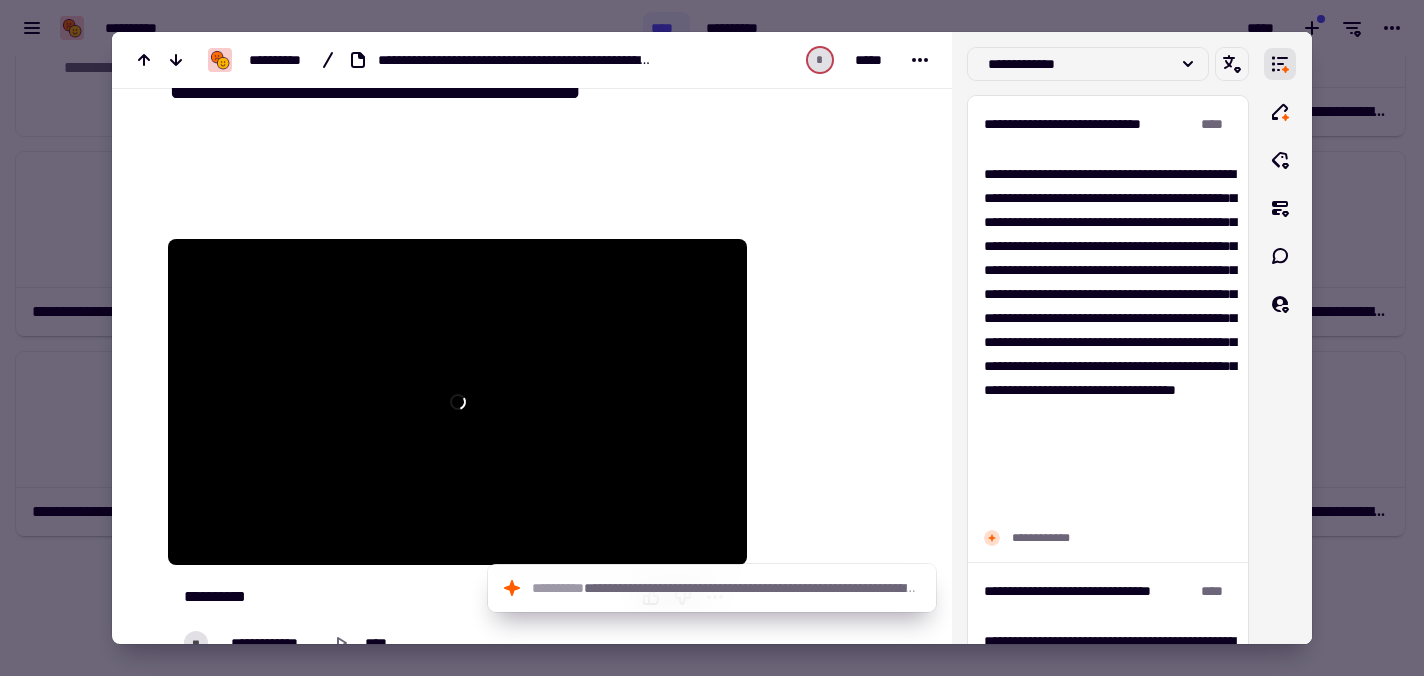 scroll, scrollTop: 153, scrollLeft: 0, axis: vertical 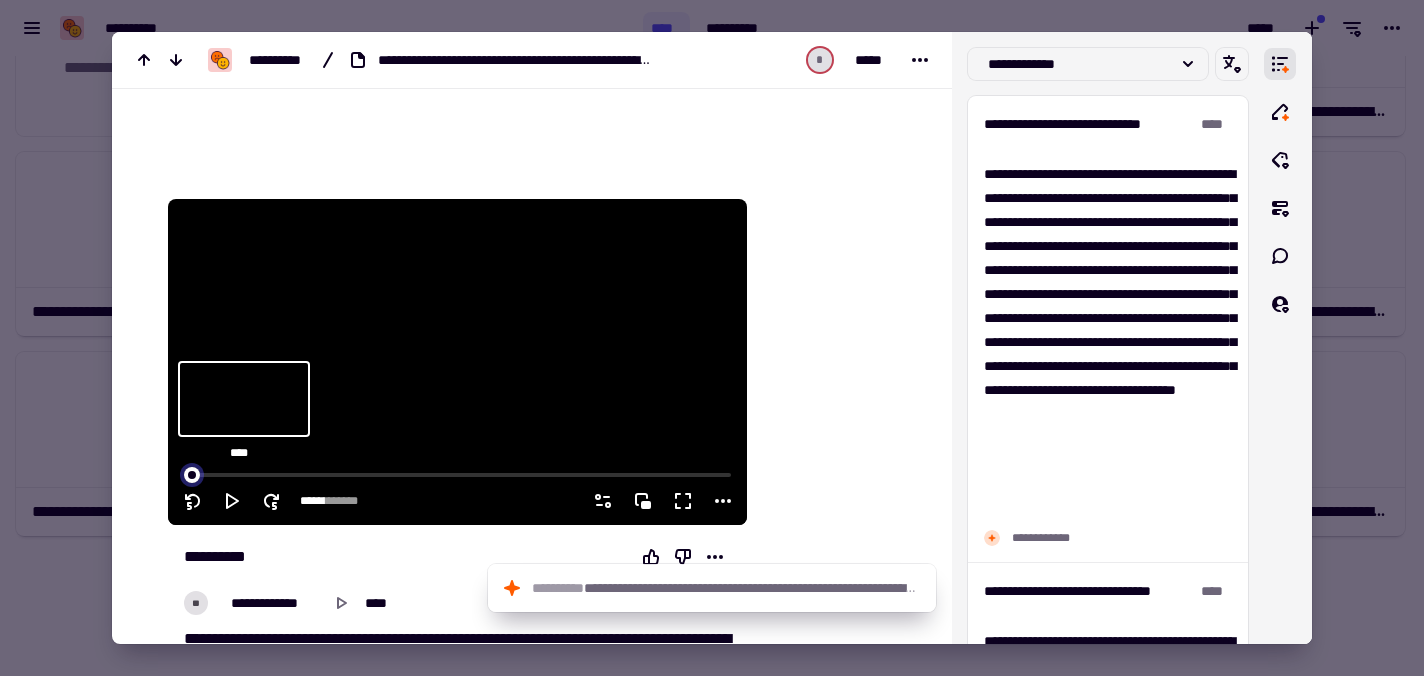 click at bounding box center (457, 473) 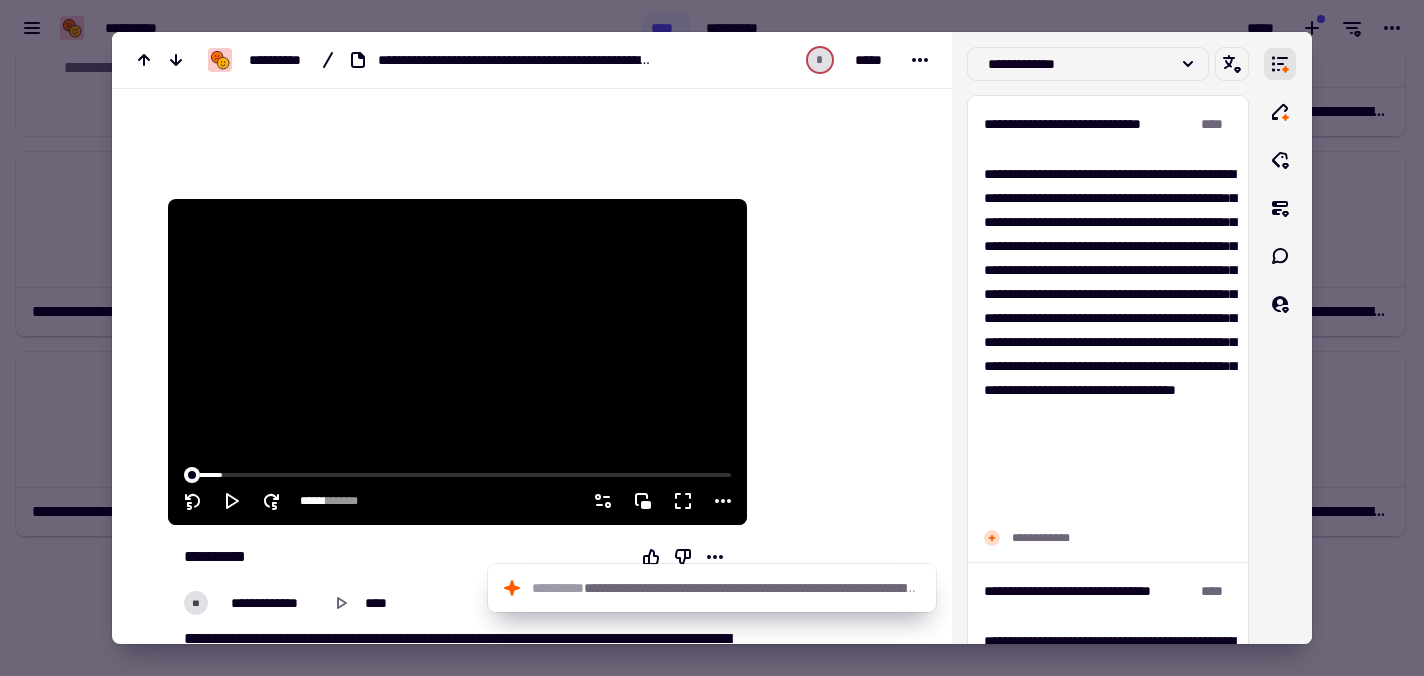 click 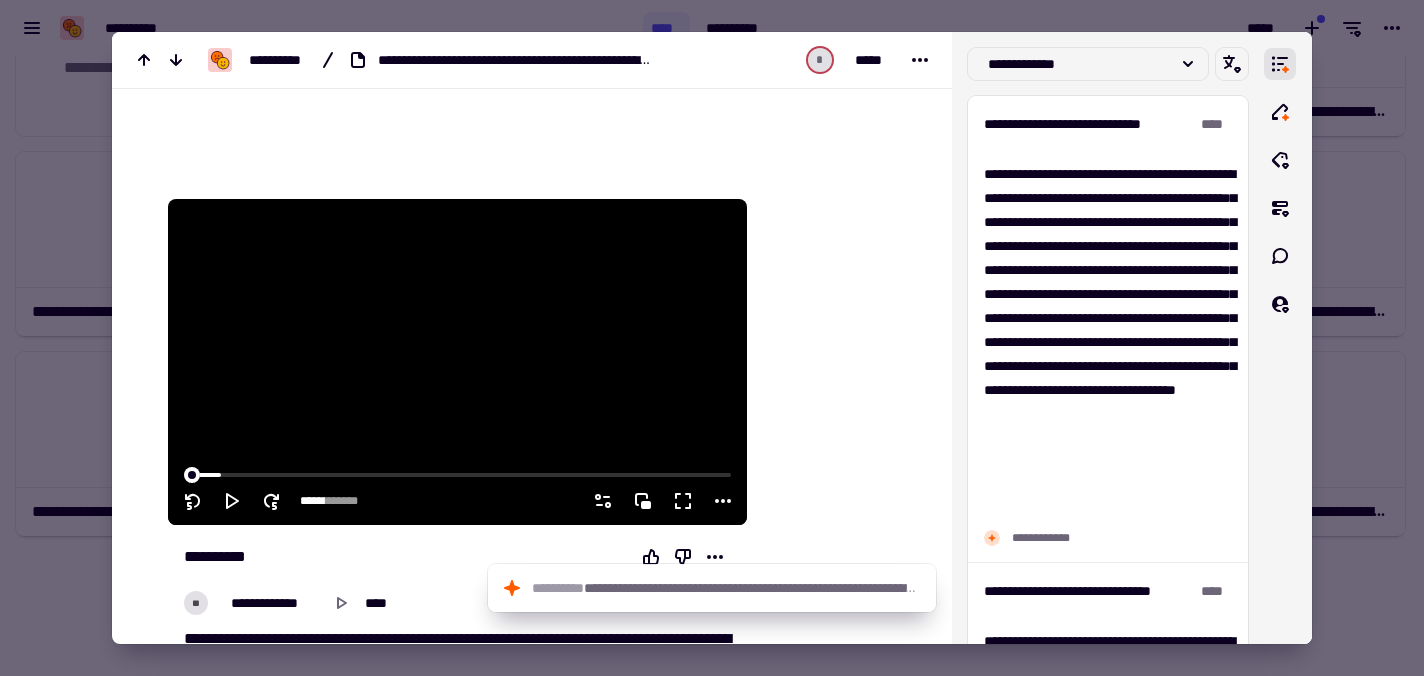 click 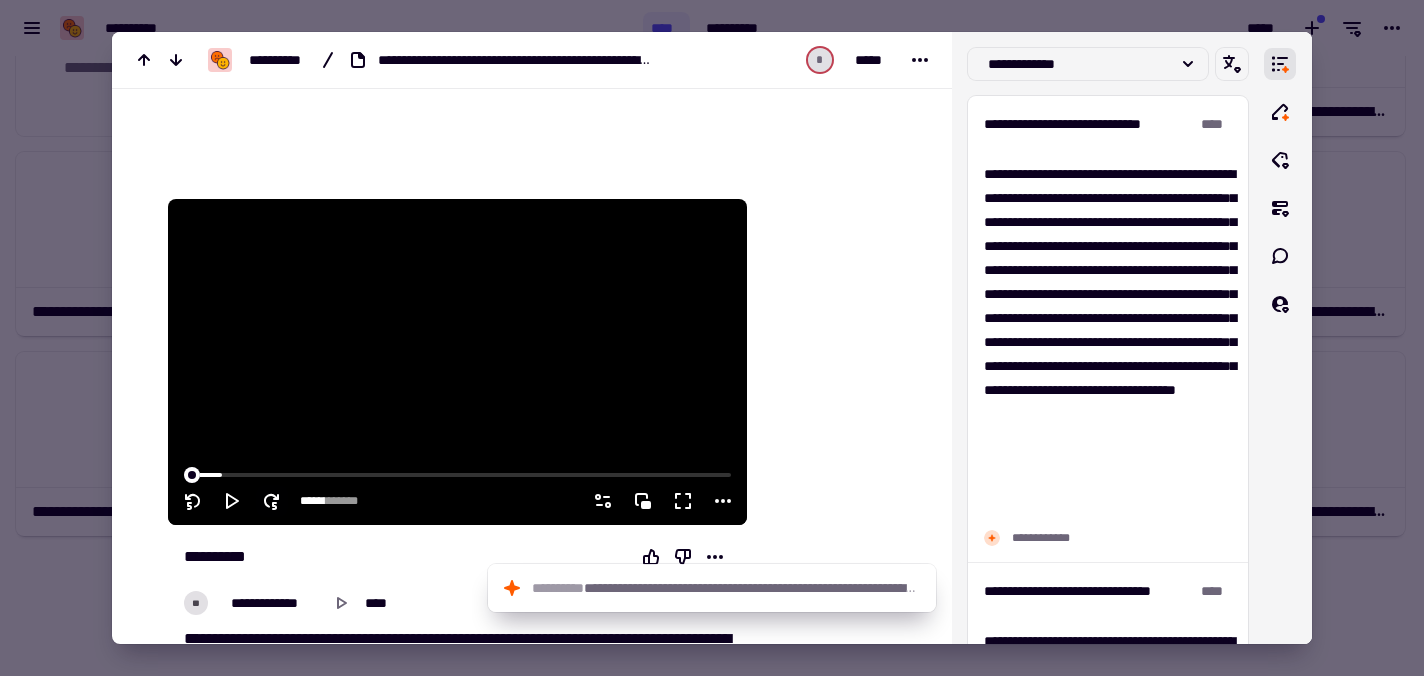 click 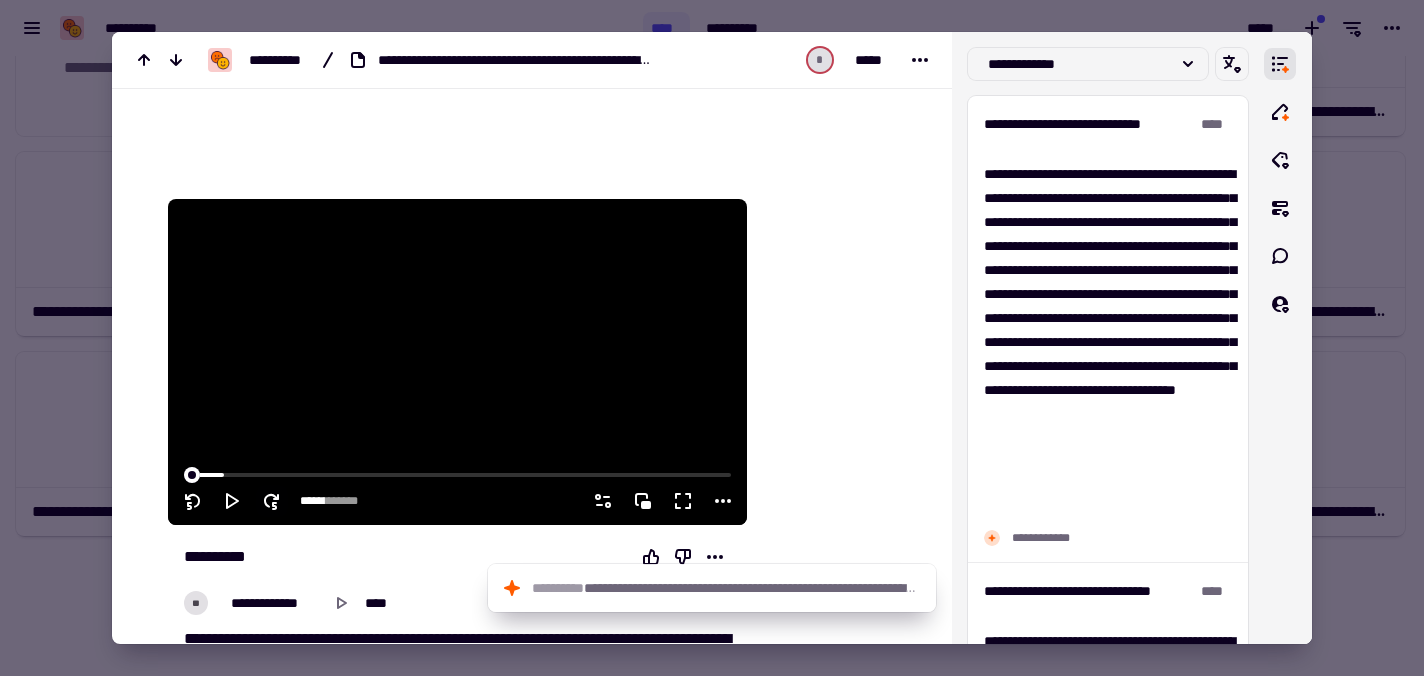 click 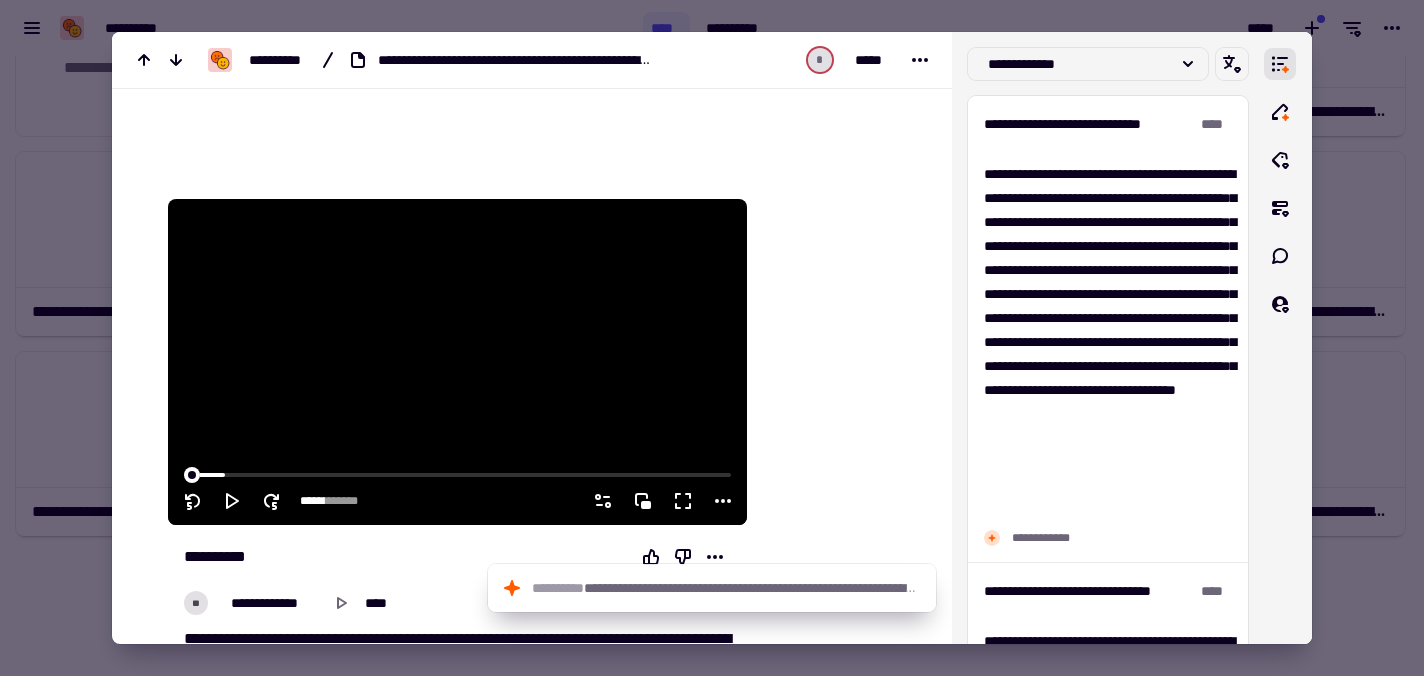click 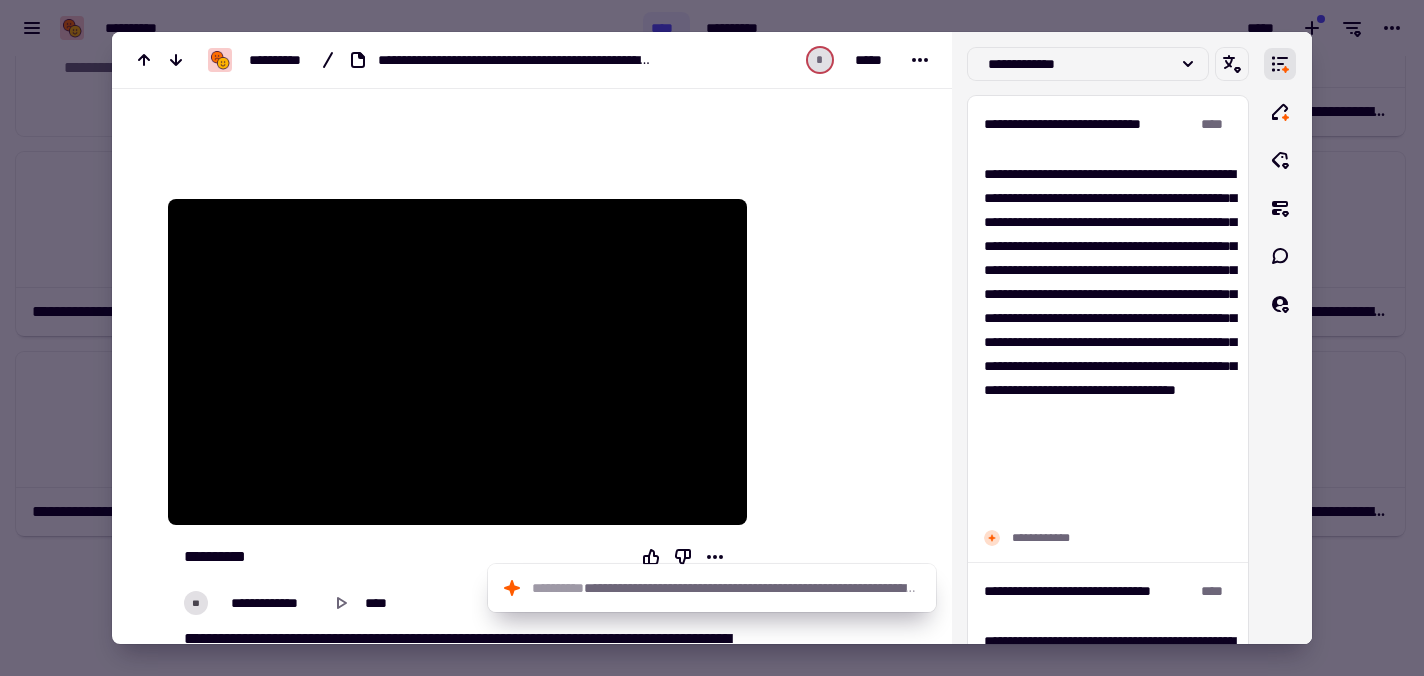 type 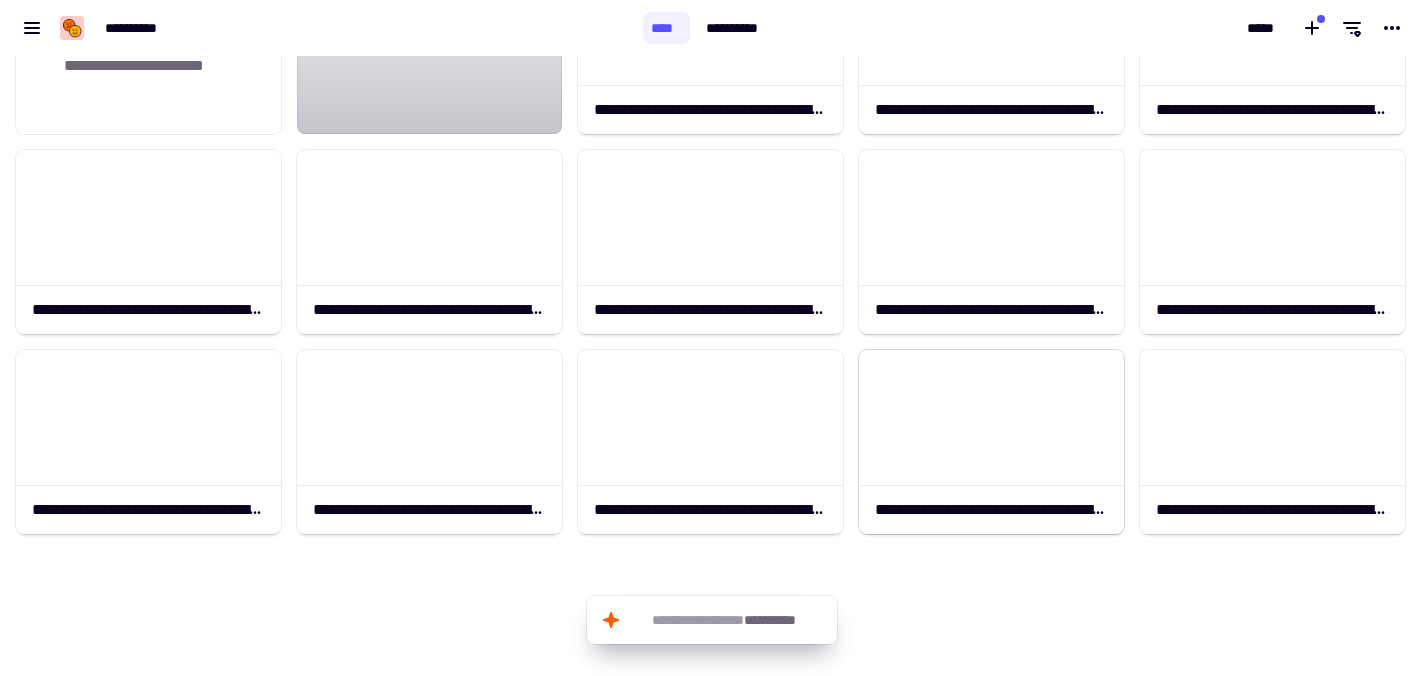 scroll, scrollTop: 113, scrollLeft: 0, axis: vertical 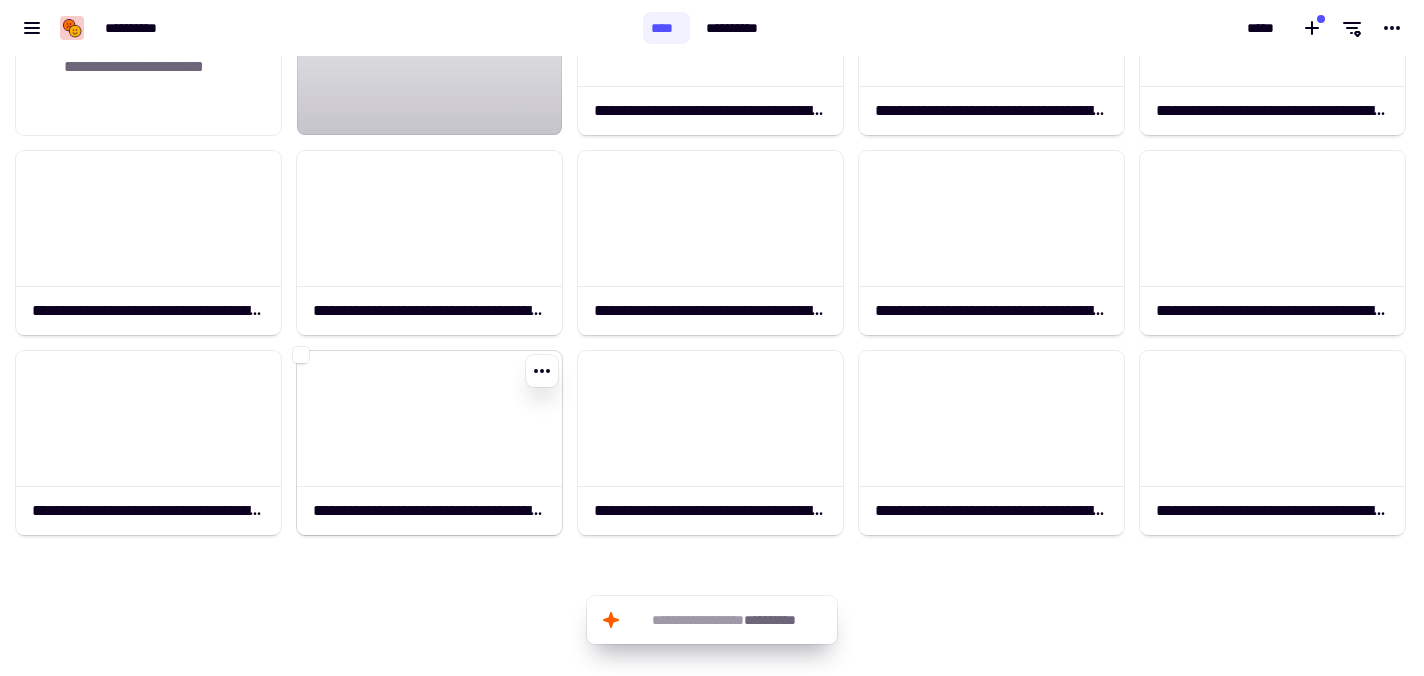 click 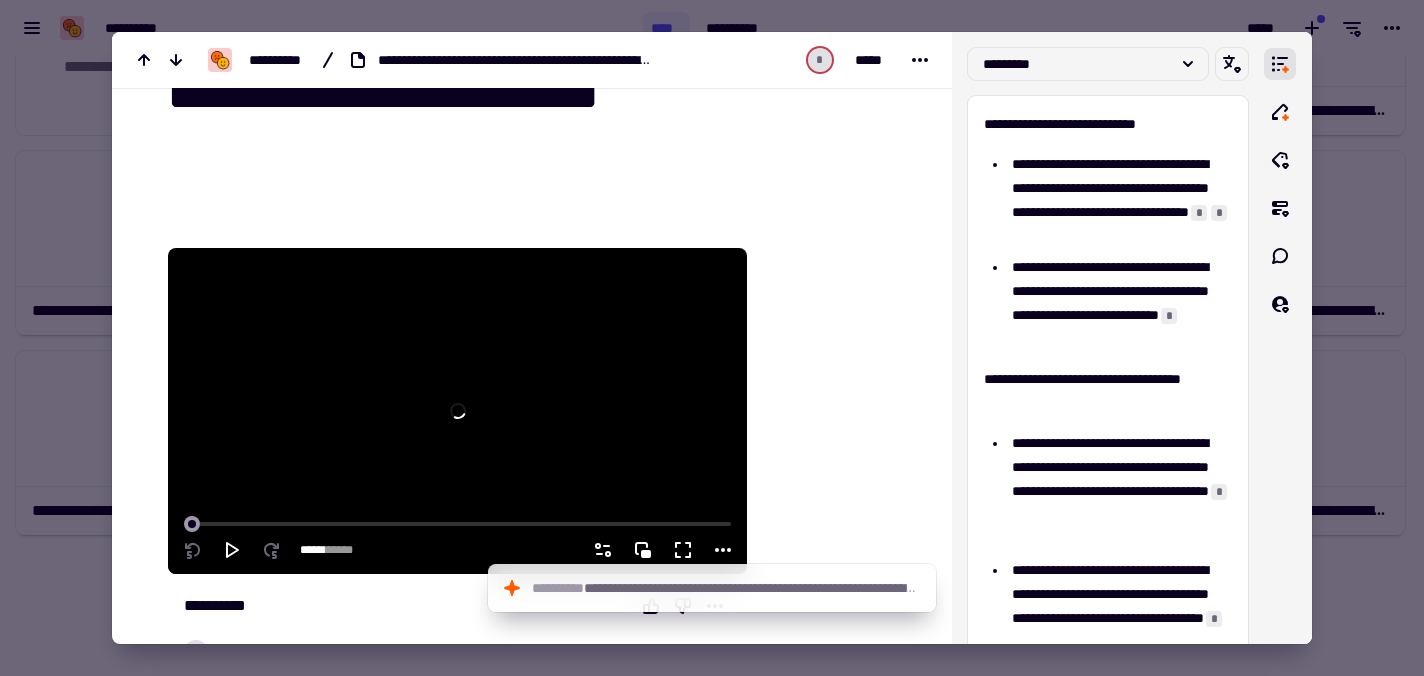 scroll, scrollTop: 148, scrollLeft: 0, axis: vertical 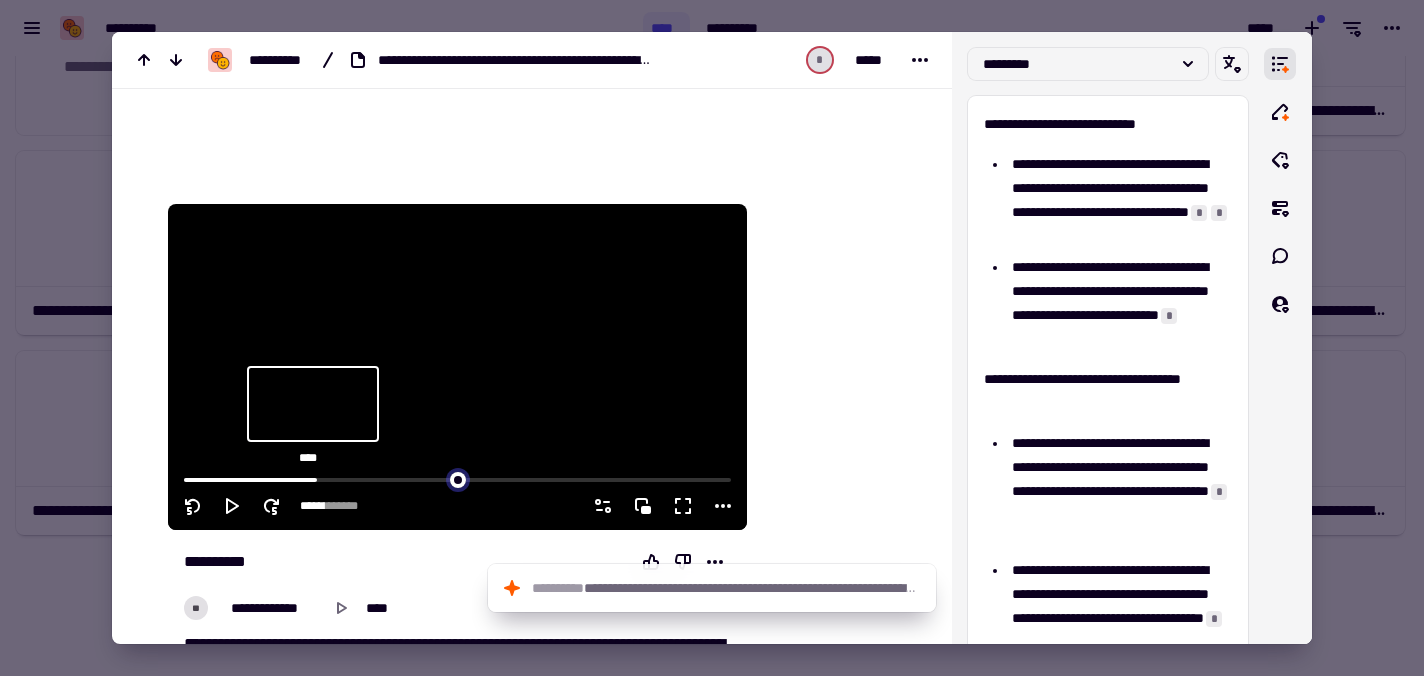 click at bounding box center (457, 478) 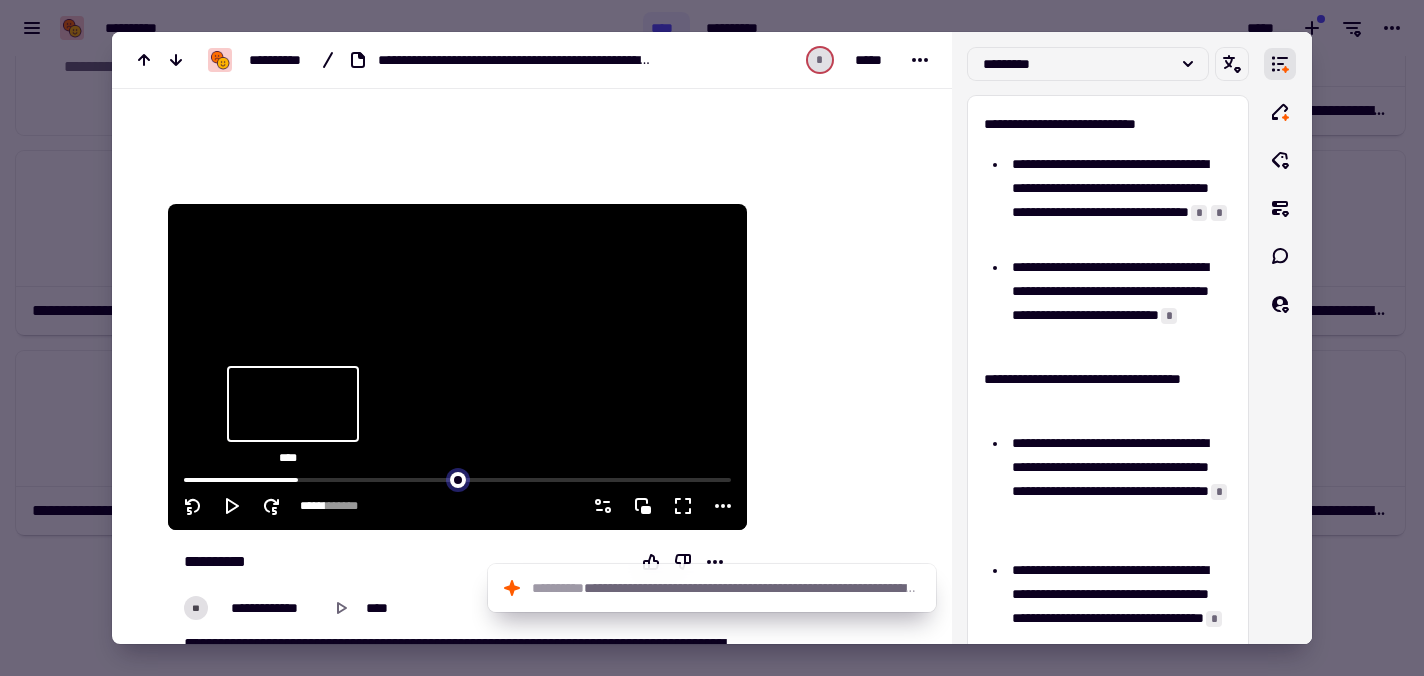 type on "******" 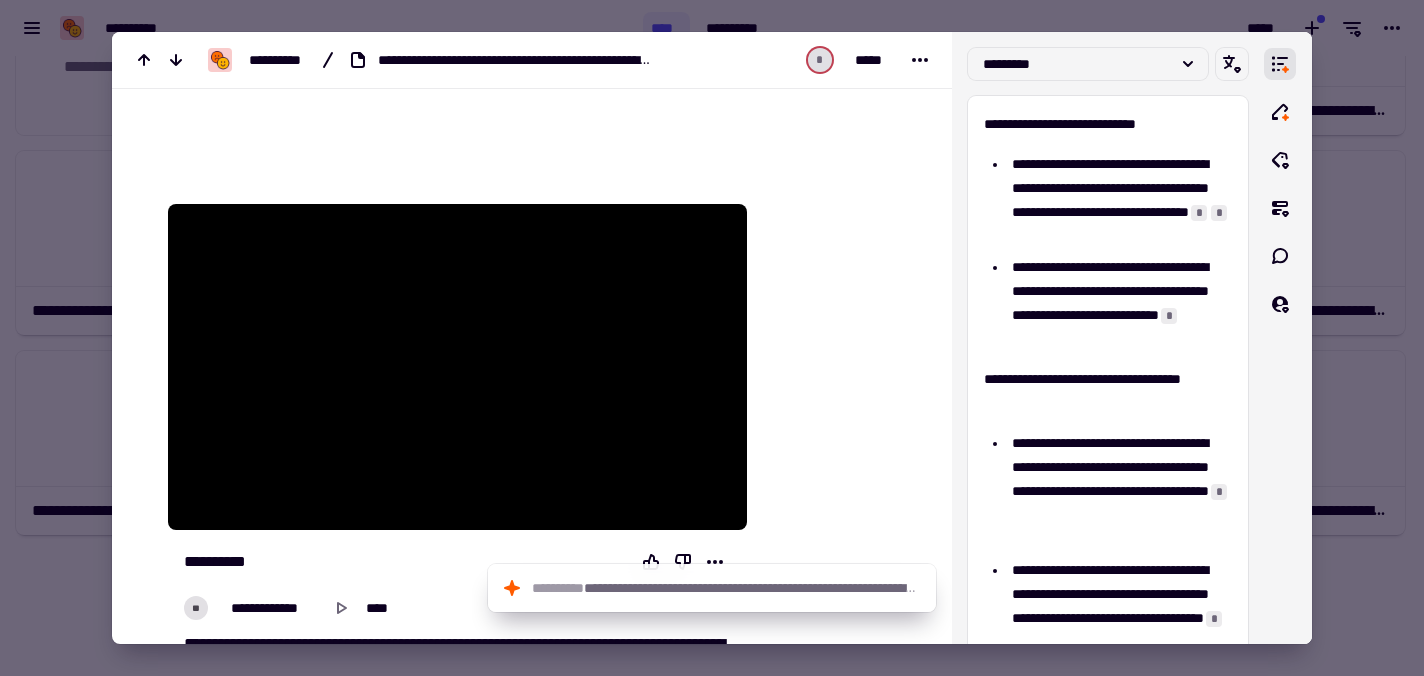 click at bounding box center [712, 338] 